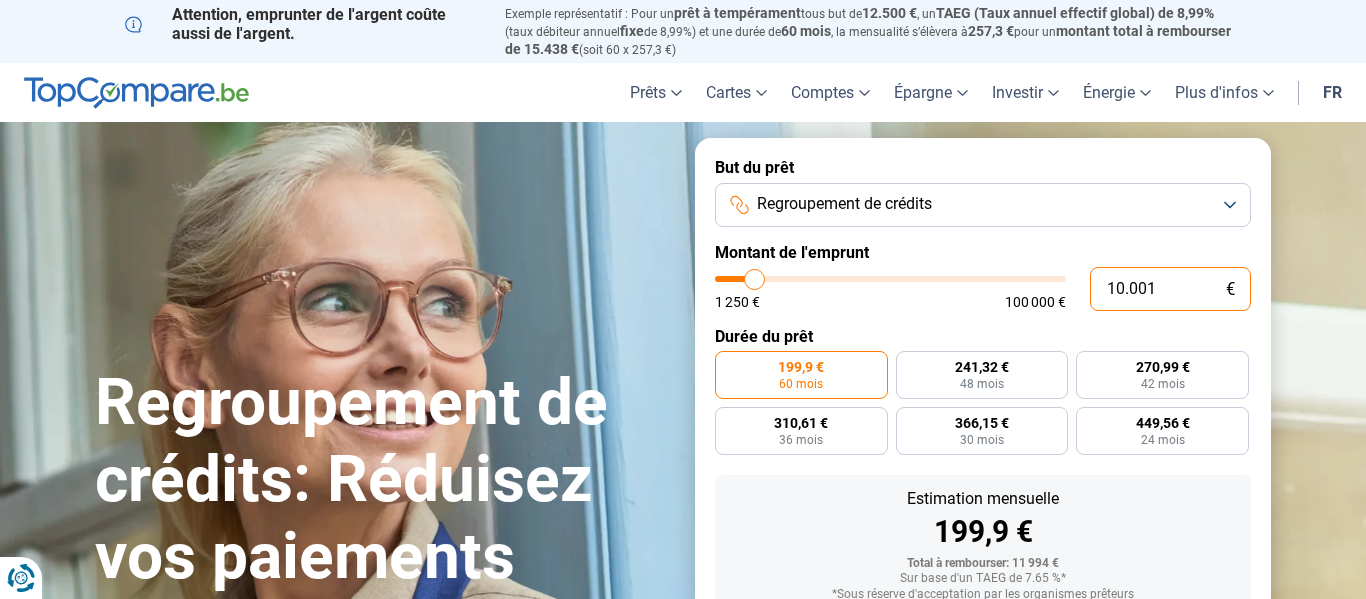 scroll, scrollTop: 0, scrollLeft: 0, axis: both 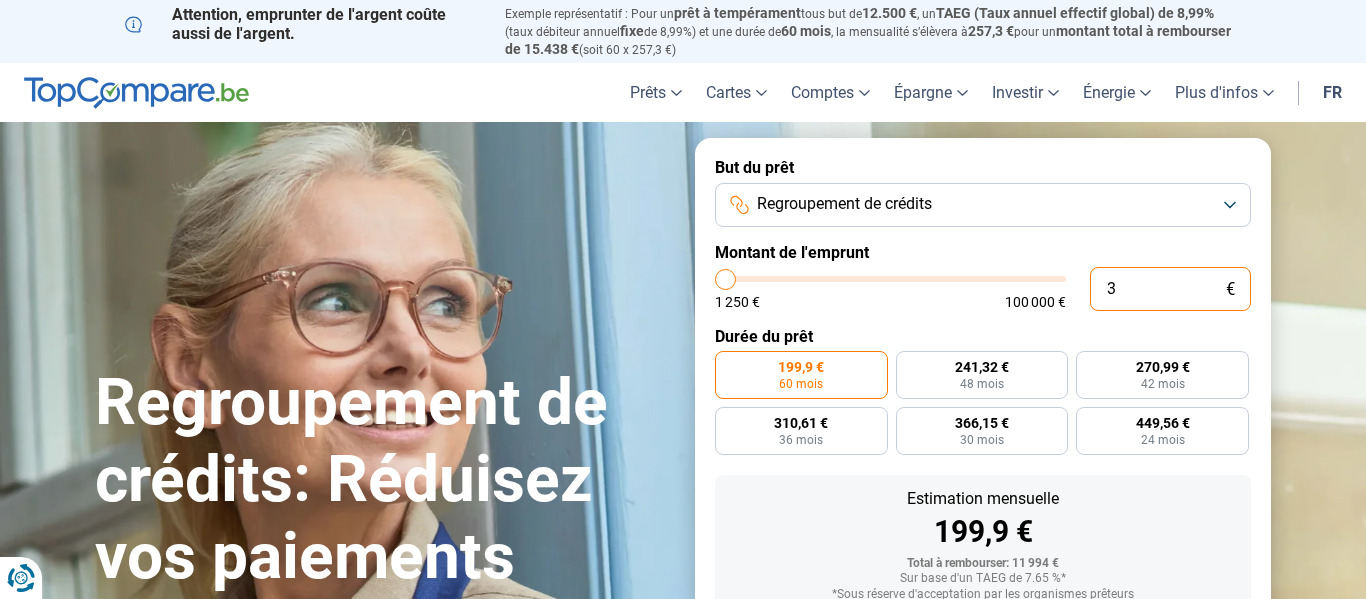 type on "30" 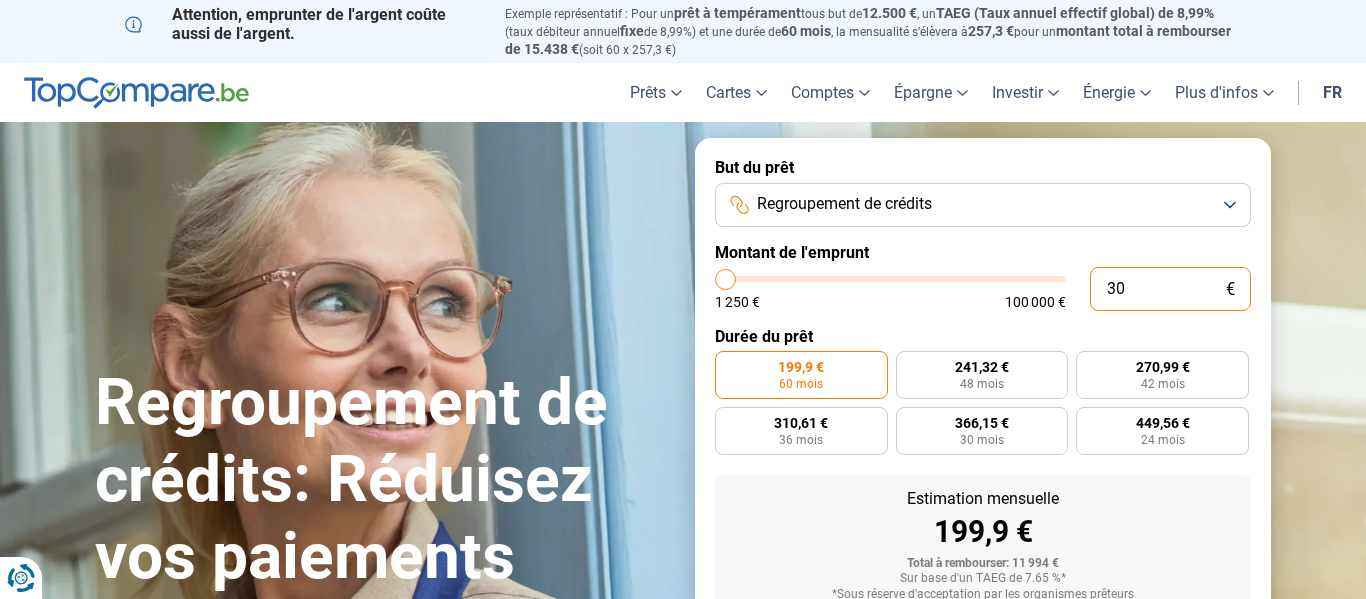 type on "1250" 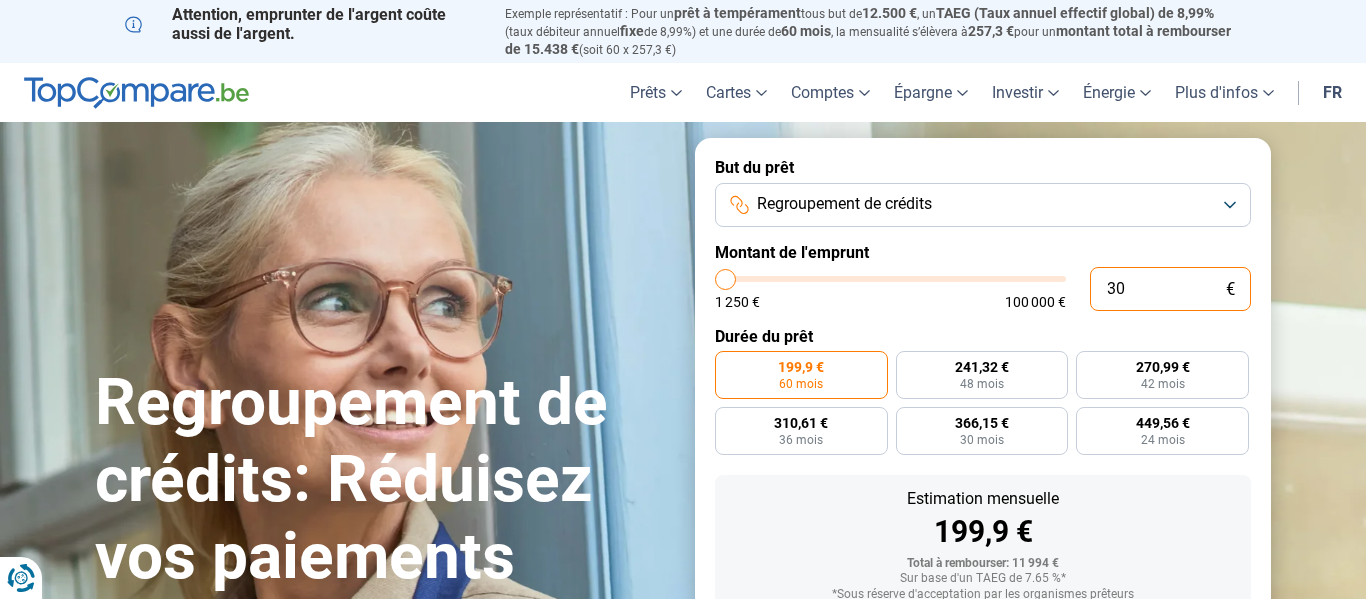 type on "300" 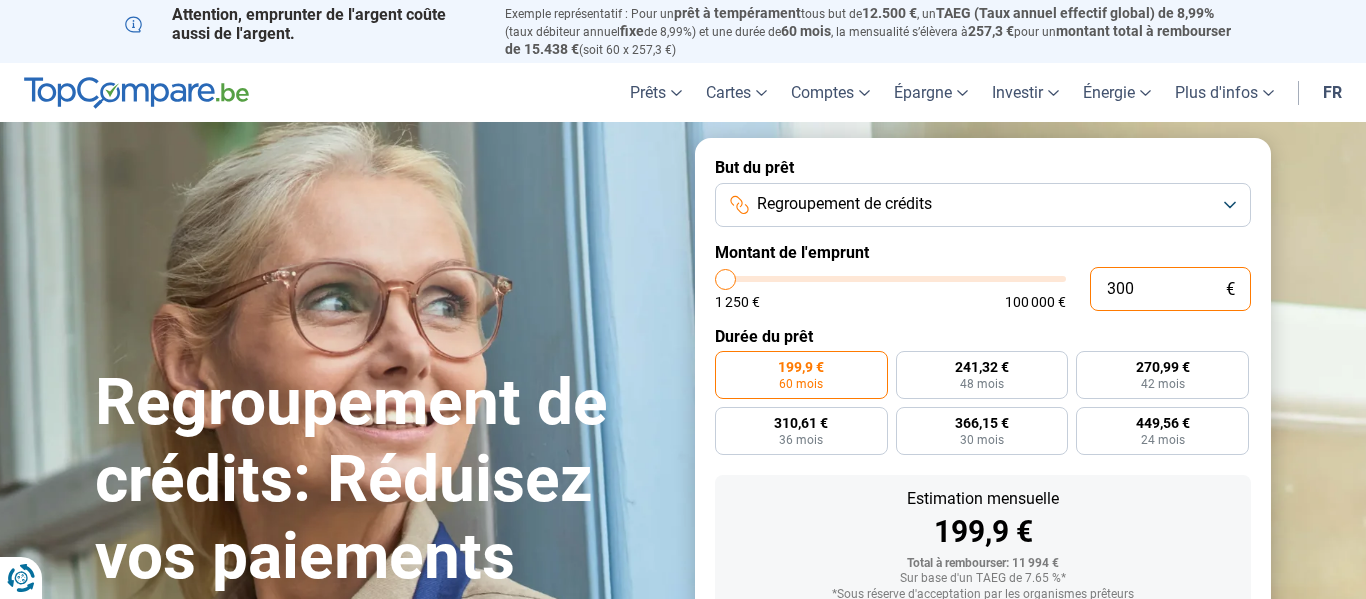 type on "3.000" 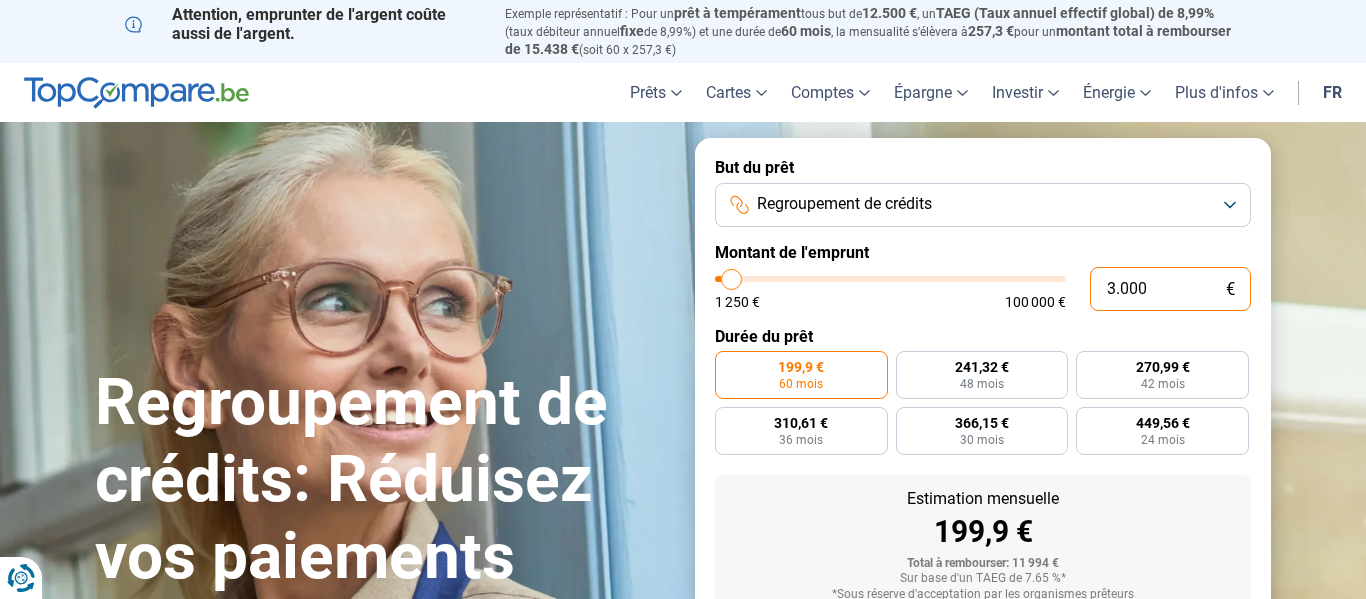 type on "30.000" 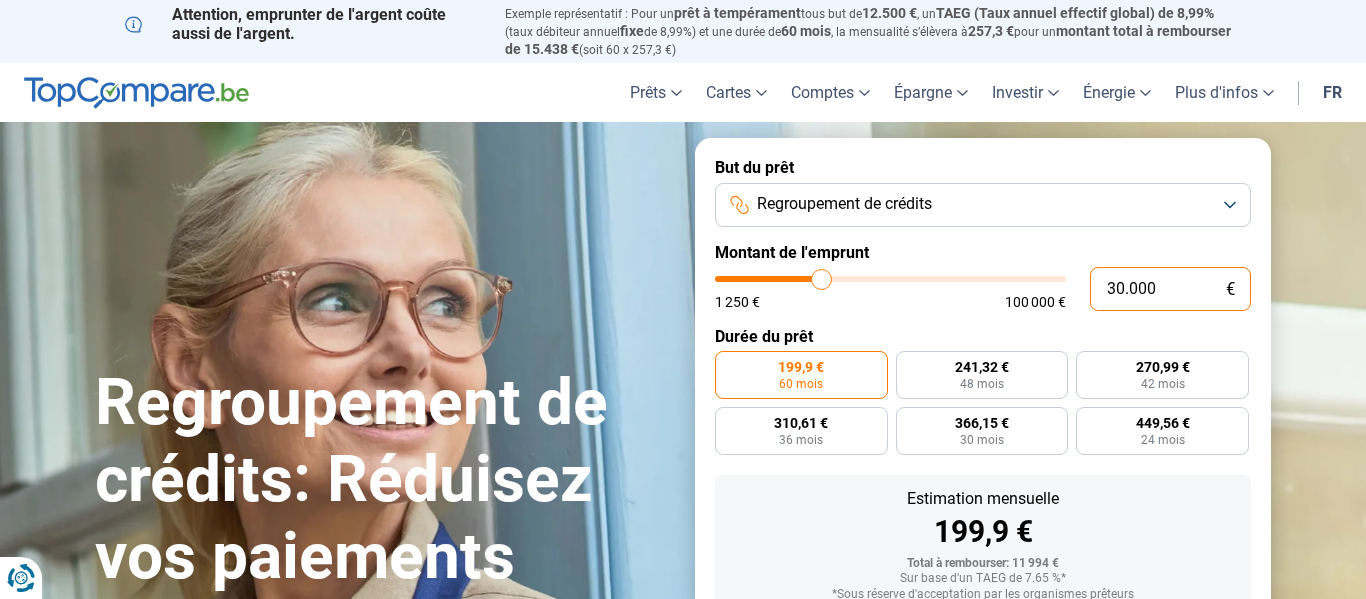 type on "30.000" 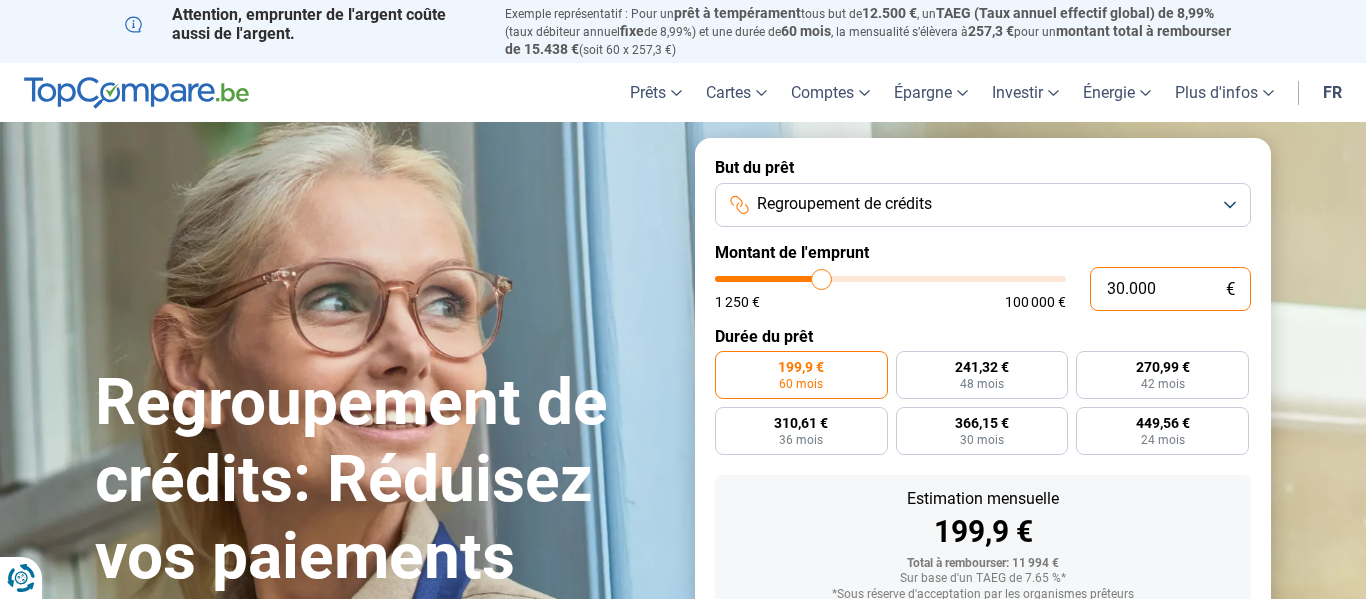 radio on "false" 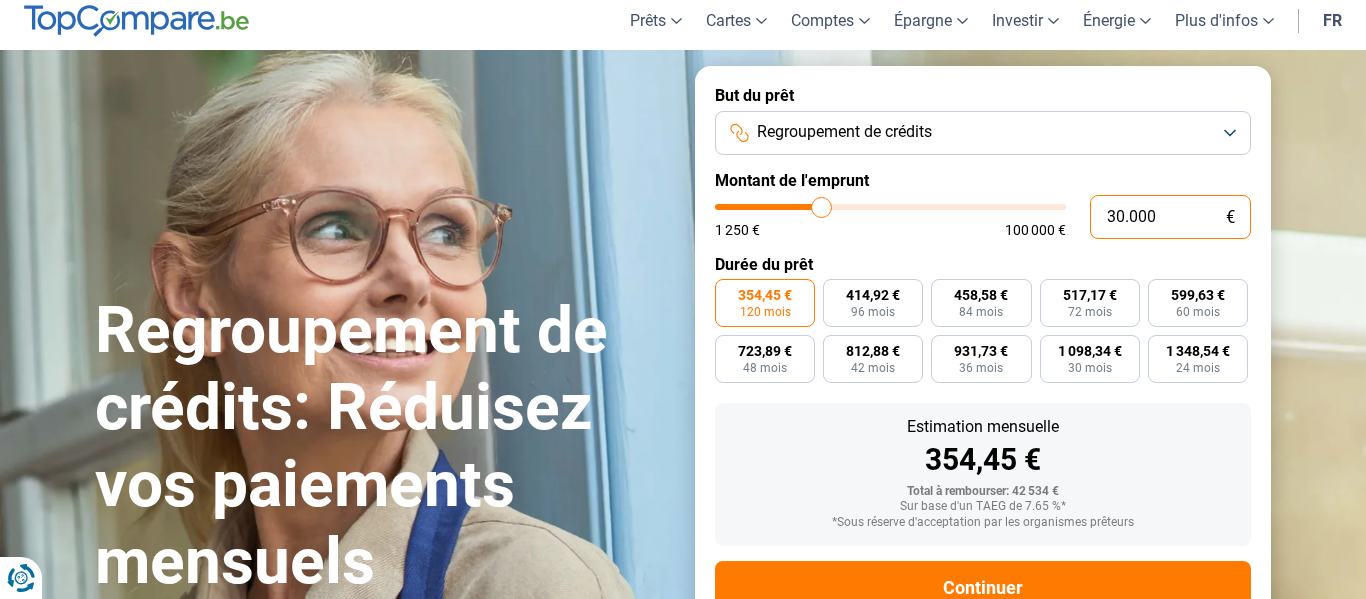 scroll, scrollTop: 138, scrollLeft: 0, axis: vertical 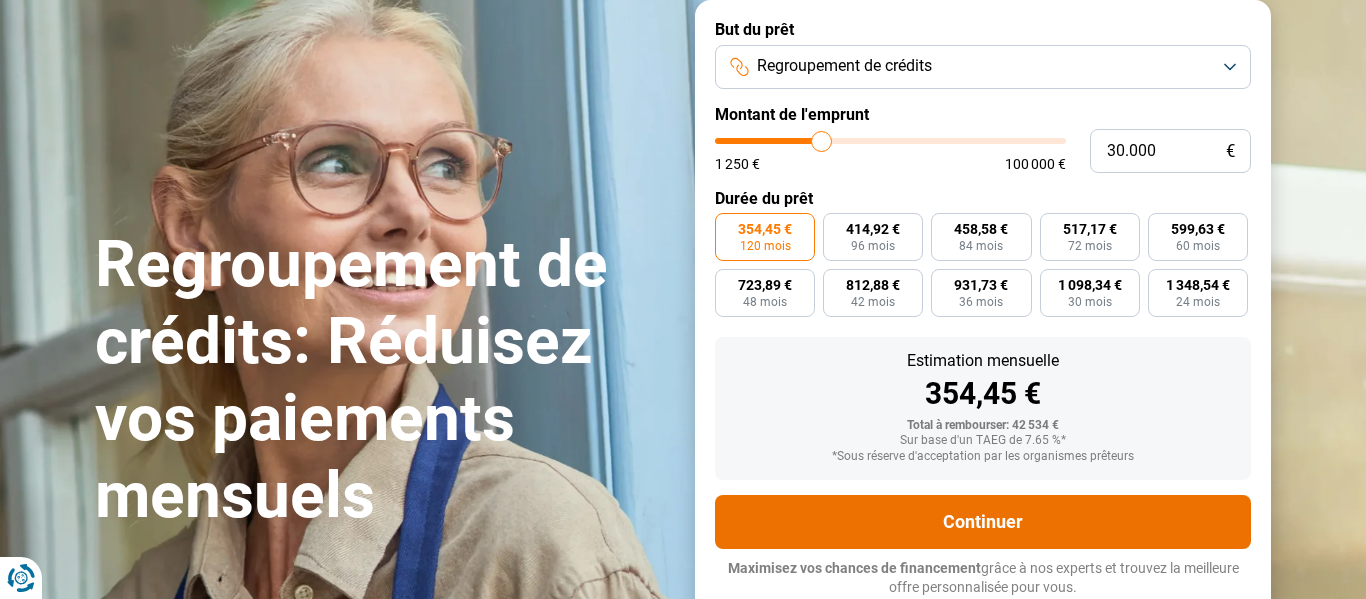 click on "Continuer" at bounding box center (983, 522) 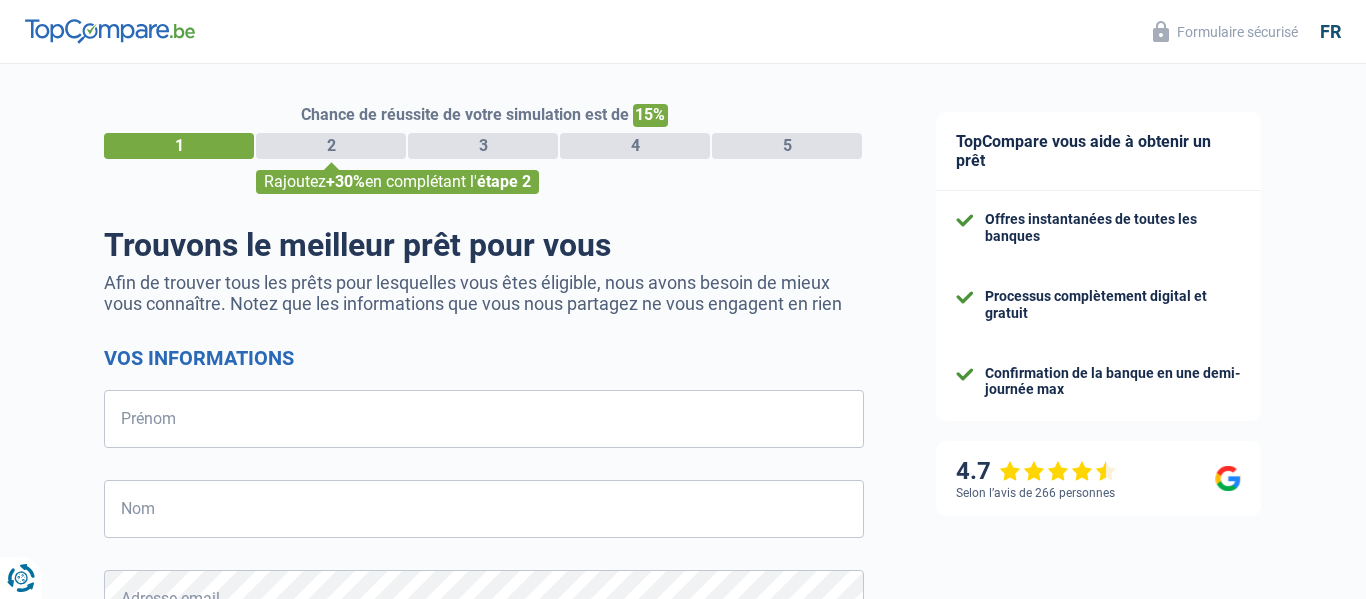 select on "32" 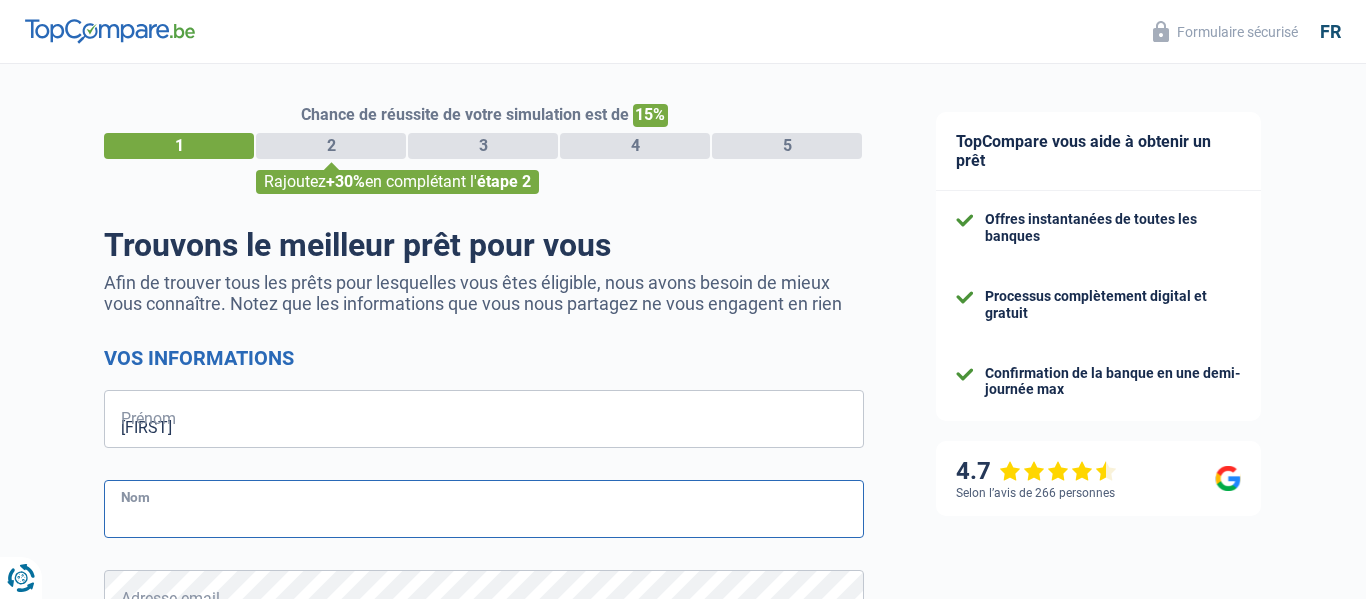 type on "[LAST]" 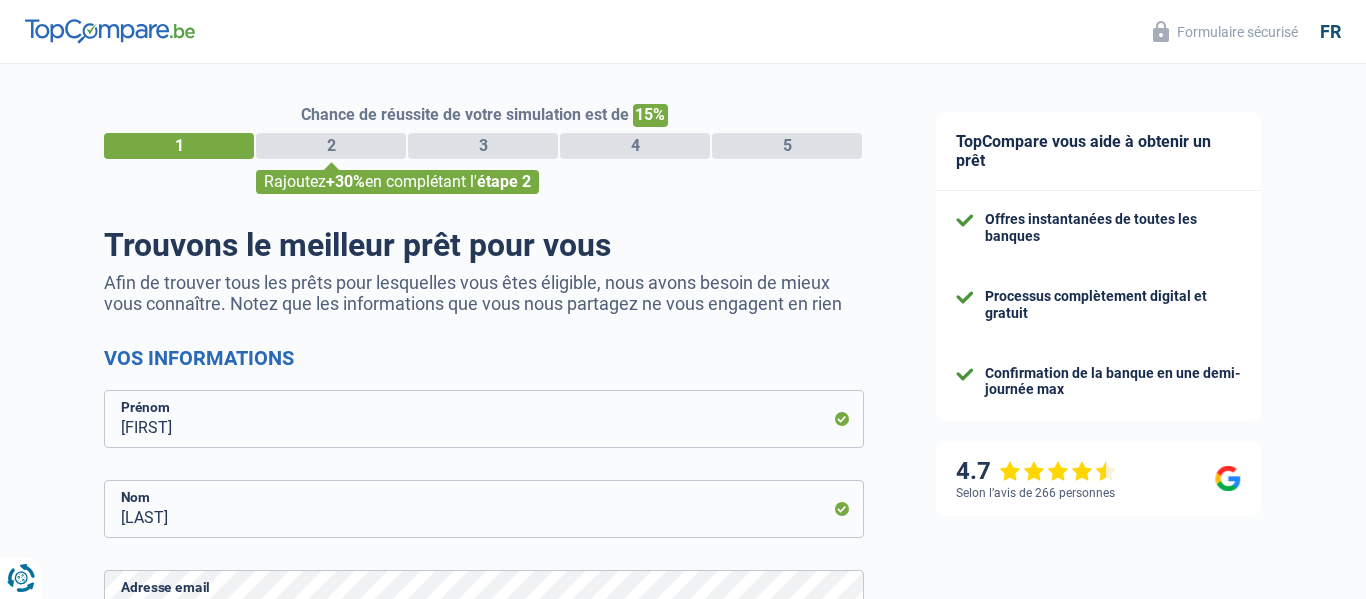 click on "Chance de réussite de votre simulation est de
15%
1
2
3
4
5
Rajoutez  +30%  en complétant l' étape 2
Trouvons le meilleur prêt pour vous
Afin de trouver tous les prêts pour lesquelles vous êtes éligible, nous avons besoin de mieux vous connaître. Notez que les informations que vous nous partagez ne vous engagent en rien
Vos informations
[FIRST]
Prénom
[LAST]
Nom
Adresse email
BE (+32) LU (+352)
Veuillez sélectionner une option
Indicatif
[PHONE]" at bounding box center (450, 567) 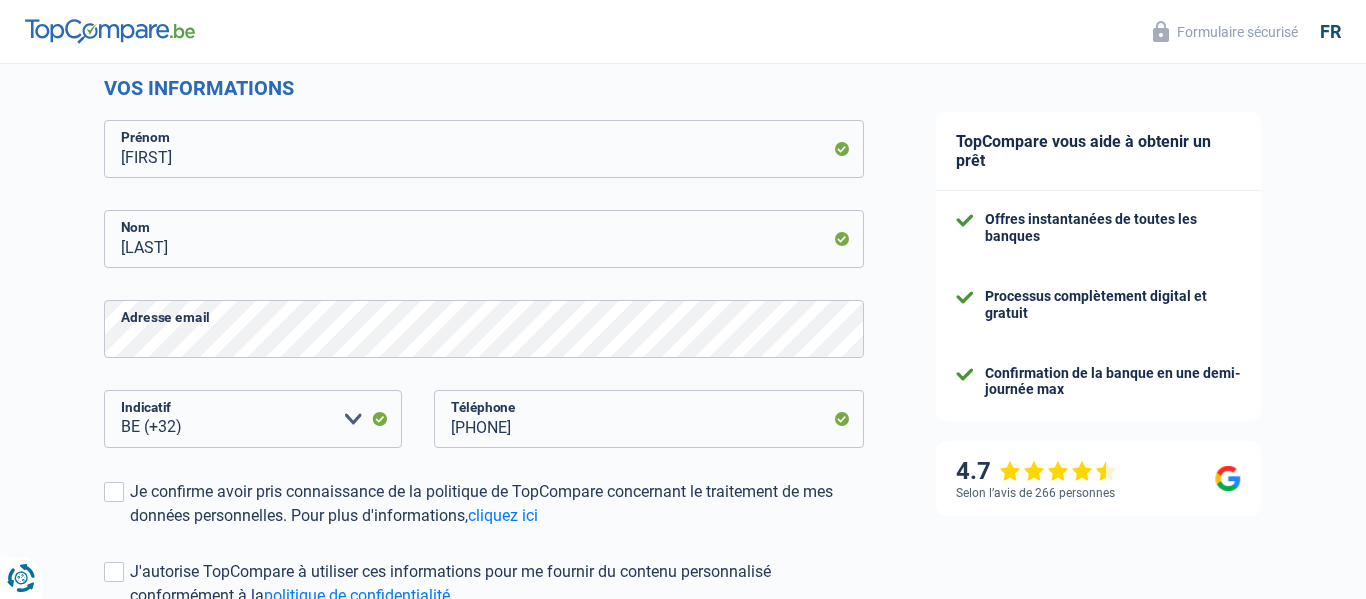 scroll, scrollTop: 280, scrollLeft: 0, axis: vertical 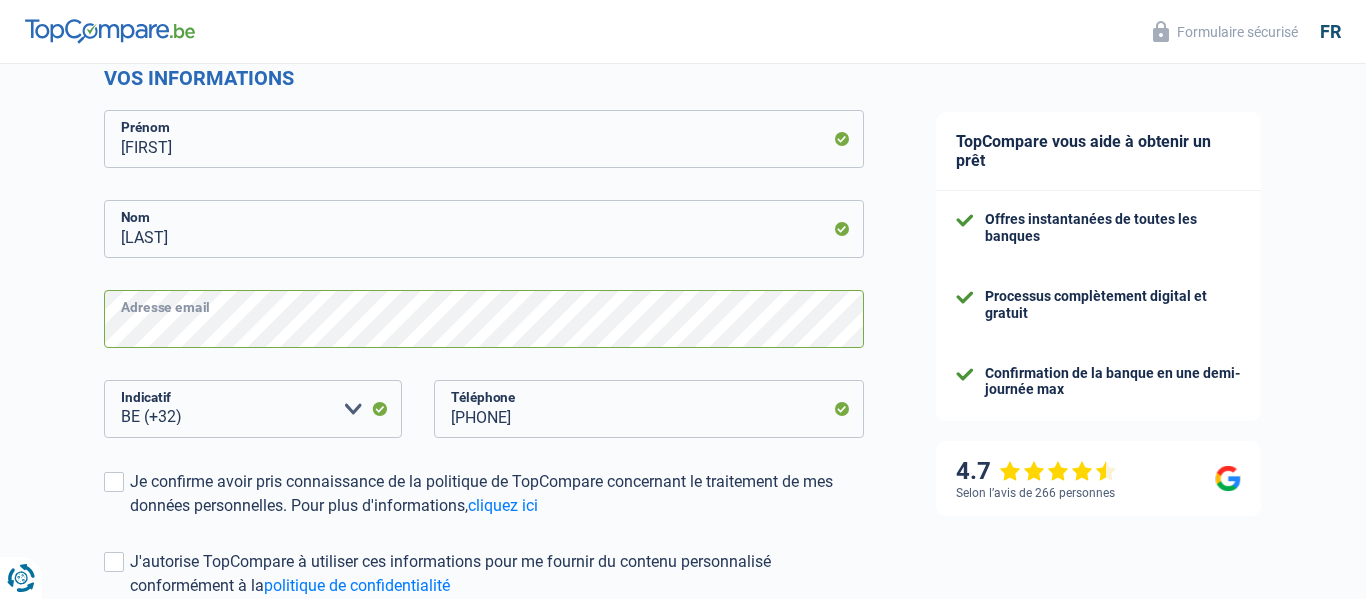 click on "Vous avez le contrôle de vos données
Nous utilisons des cookies, tout comme nos partenaires commerciaux, afin de collecter des informations sur vous à des fins diverses, notamment :
En cliquant sur « Accepter », vous donnez votre consentement à toutes les fins énoncées. Vous pouvez également choisir de spécifier les finalités auxquelles vous souhaitez donner votre consentement. Pour ce faire, il vous suffit de cocher la case située à côté de la finalité et d’appuyer sur « Enregistrer les paramètres ».
Vous pouvez à tout moment révoquer votre consentement en cliquant sur la petite icône située dans le coin inférieur gauche du site Internet. En savoir plus sur les cookies
Politique de confidentialité de Google
Service:" at bounding box center (683, 29) 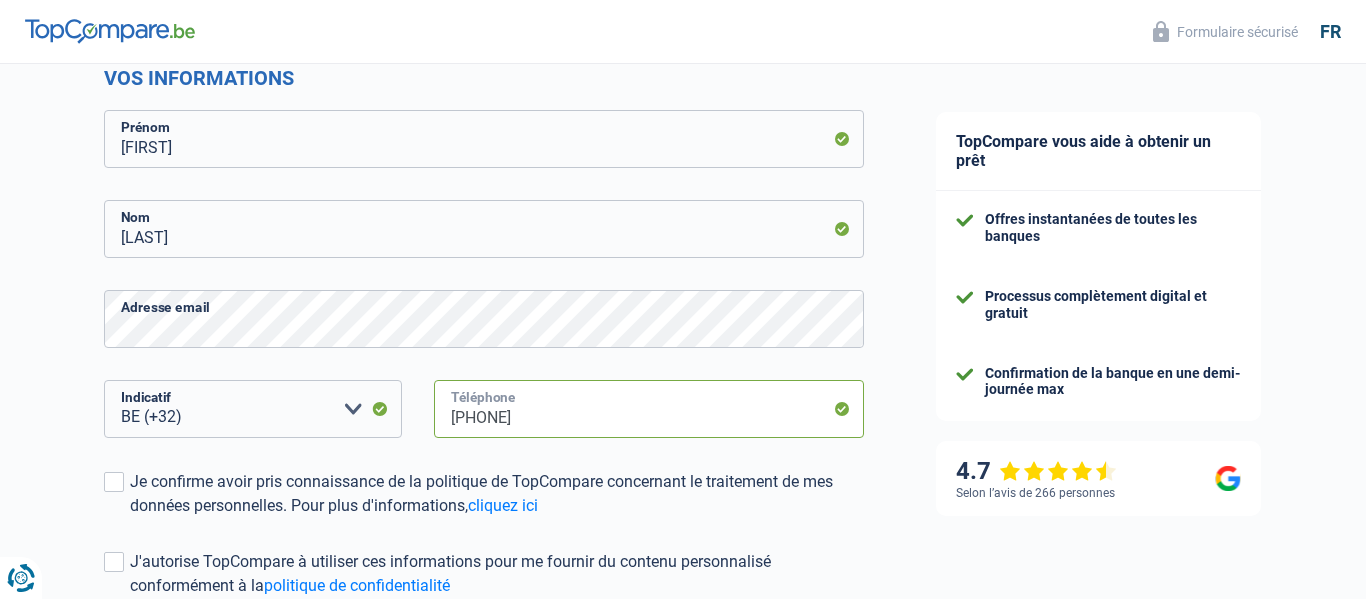 click on "[PHONE]" at bounding box center [649, 409] 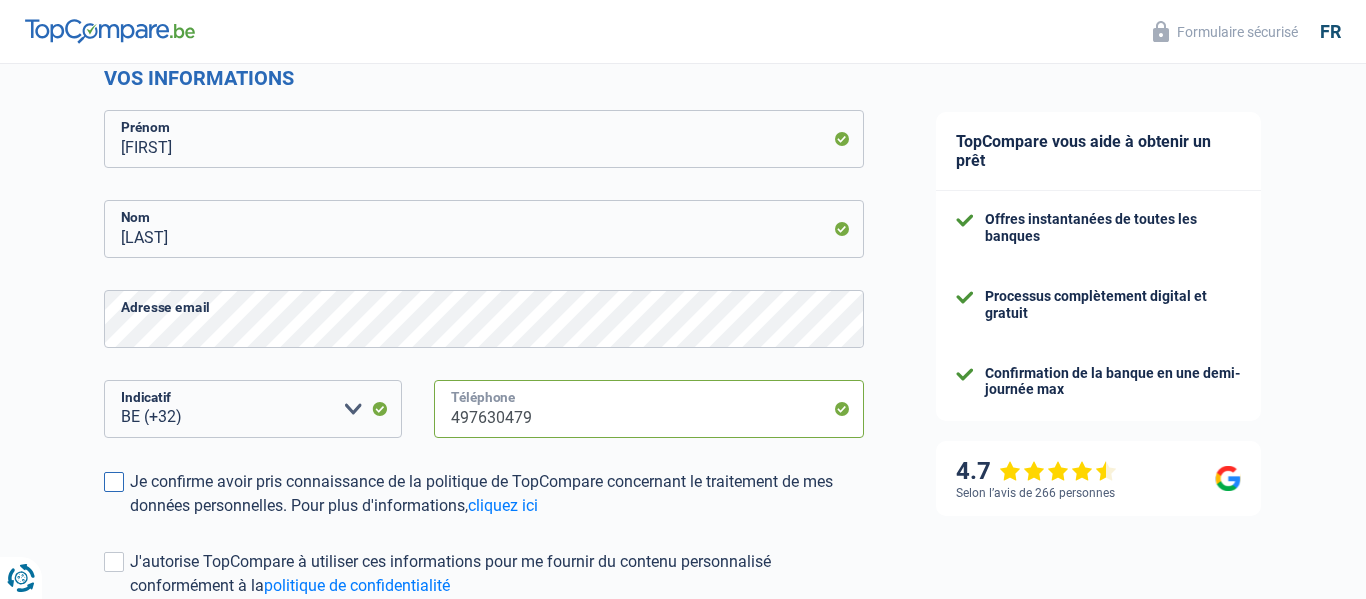 type on "497630479" 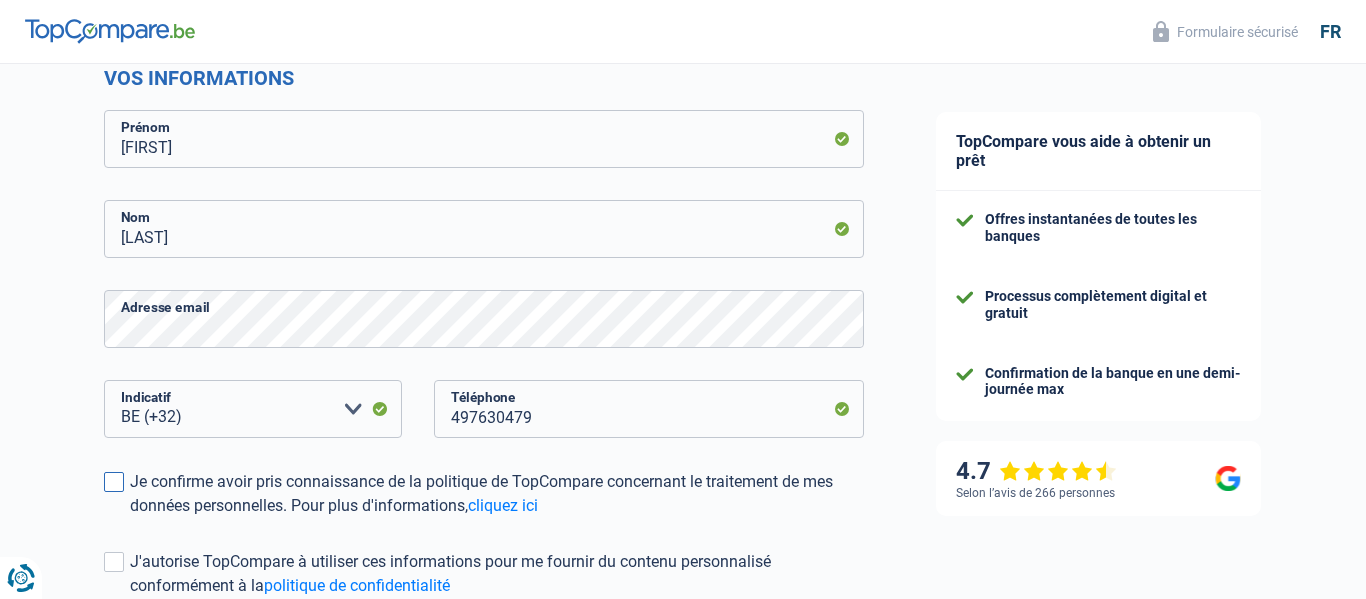 click at bounding box center [114, 482] 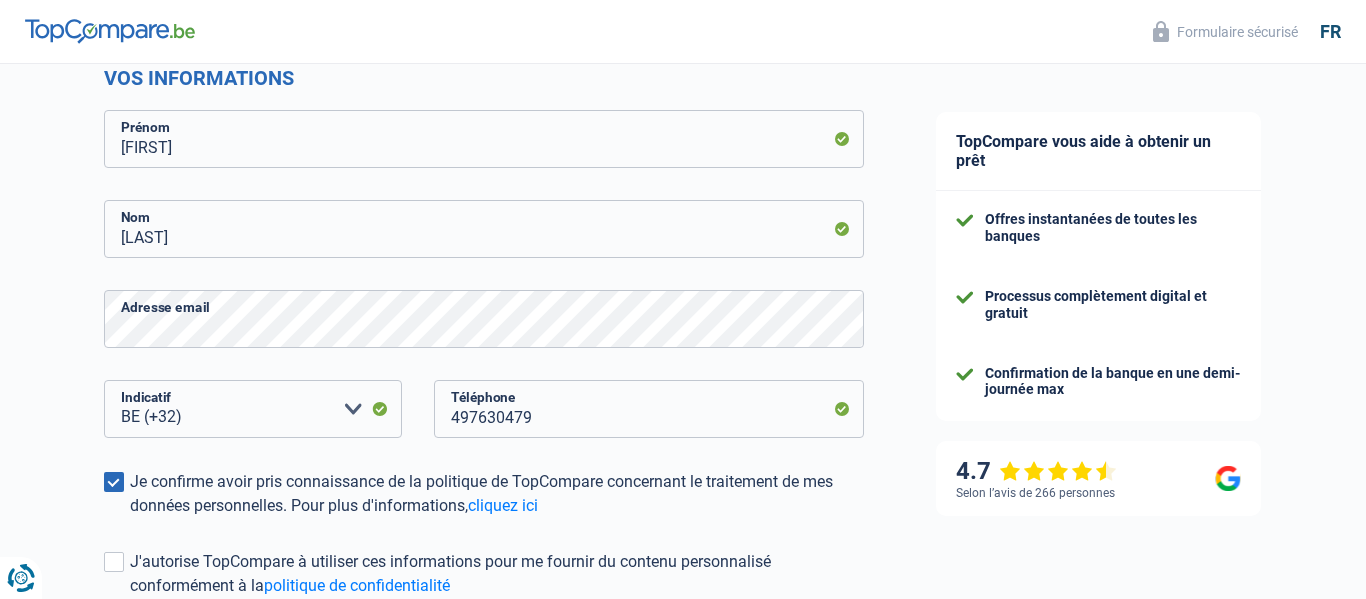 click on "Chance de réussite de votre simulation est de
15%
1
2
3
4
5
Rajoutez  +30%  en complétant l' étape 2
Trouvons le meilleur prêt pour vous
Afin de trouver tous les prêts pour lesquelles vous êtes éligible, nous avons besoin de mieux vous connaître. Notez que les informations que vous nous partagez ne vous engagent en rien
Vos informations
[FIRST]
Prénom
[LAST]
Nom
Adresse email
BE (+32) LU (+352)
Veuillez sélectionner une option
Indicatif
[PHONE]" at bounding box center (450, 287) 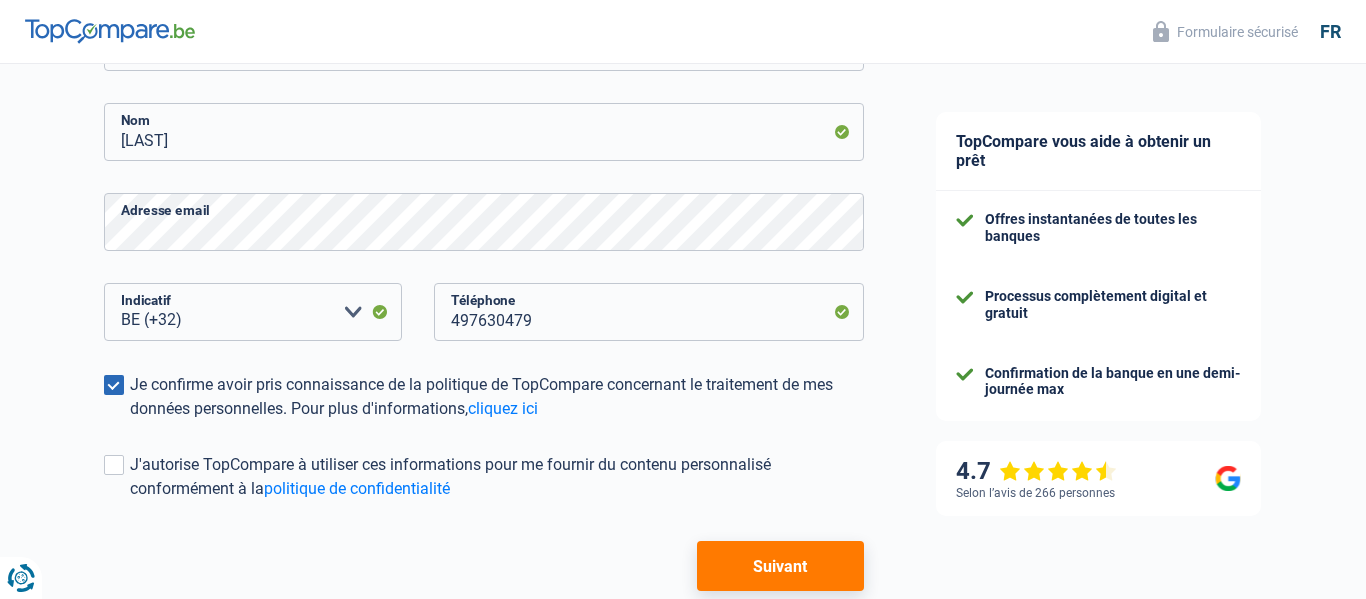 scroll, scrollTop: 479, scrollLeft: 0, axis: vertical 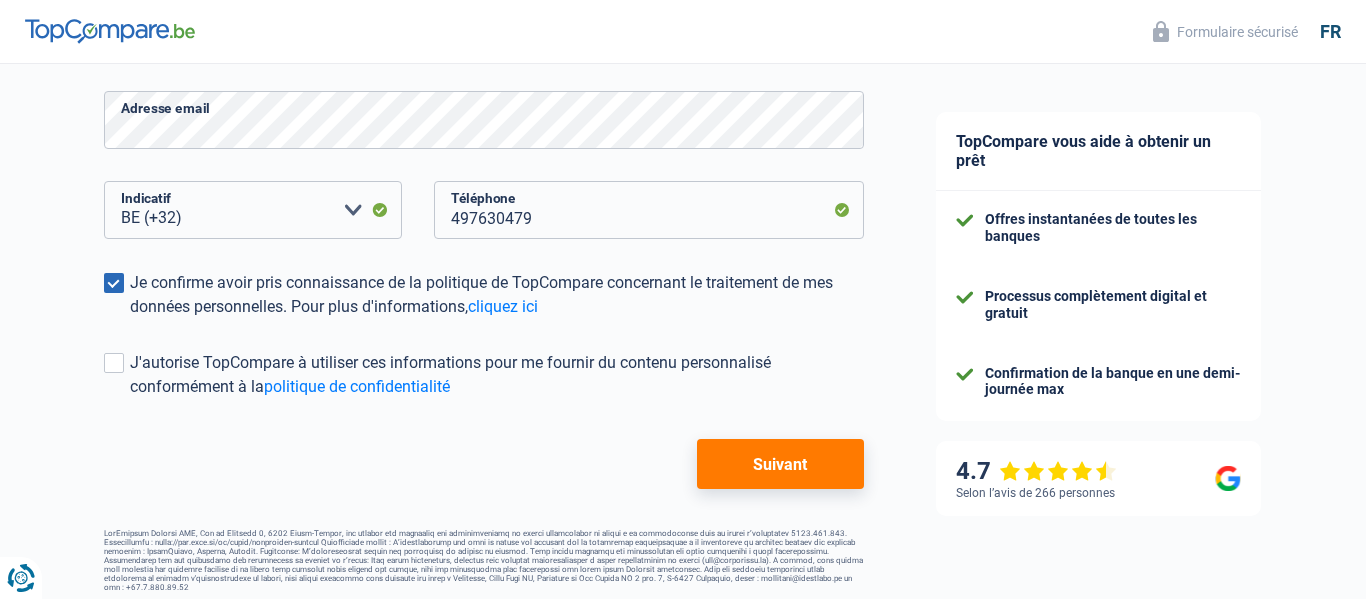 click on "Suivant" at bounding box center (780, 464) 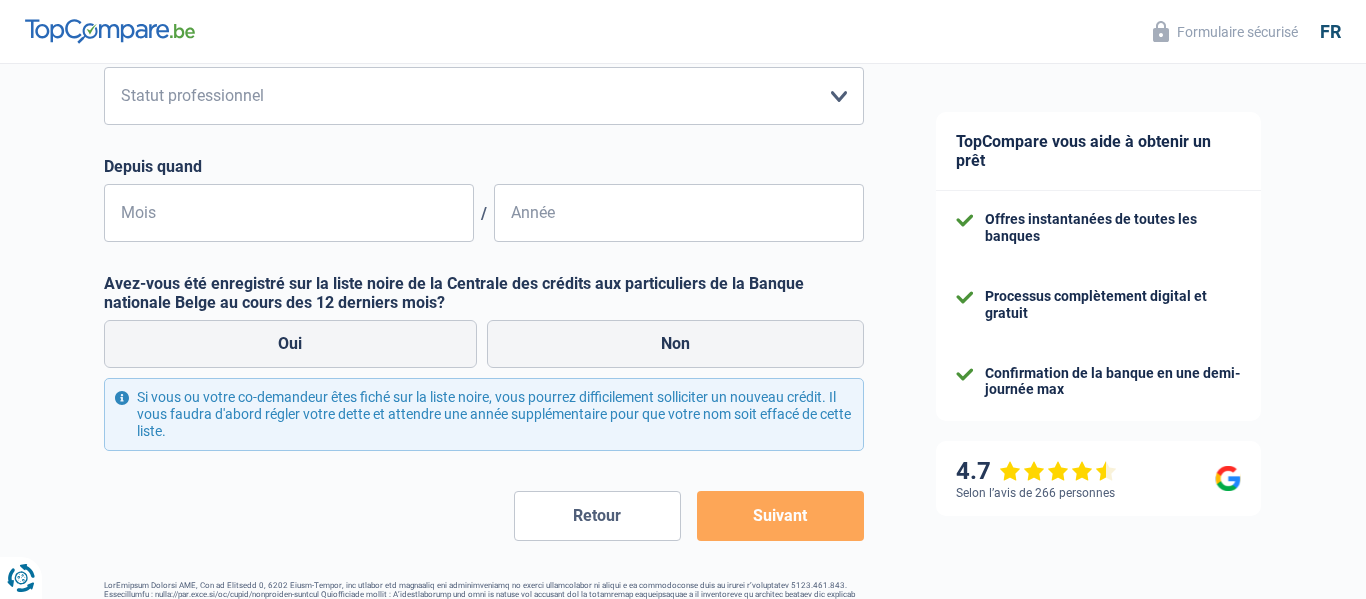 scroll, scrollTop: 0, scrollLeft: 0, axis: both 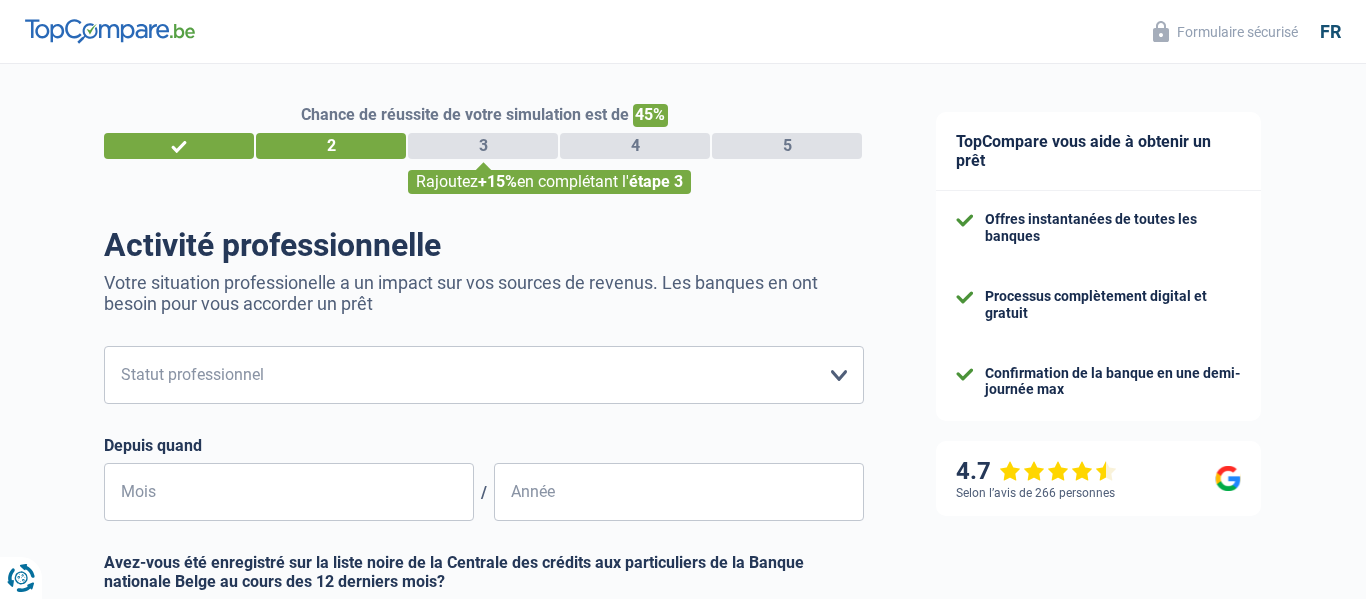 click on "Activité professionnelle
Votre situation professionelle a un impact sur vos sources de revenus. Les banques en ont besoin pour vous accorder un prêt
Ouvrier Employé privé Employé public Invalide Indépendant Pensionné Chômeur Mutuelle Femme au foyer Sans profession Allocataire sécurité/Intégration social (SPF Sécurité Sociale, CPAS) Etudiant Profession libérale Commerçant Rentier Pré-pensionné
Veuillez sélectionner une option
Statut professionnel
Tous les champs sont obligatoires. Veuillez sélectionner une option                     Depuis quand
Mois
/
Année
Un des emprunteurs, a-t-il été exposé politiquement ou parent d’une personne exposée politiquement?
Oui
Non" at bounding box center [484, 523] 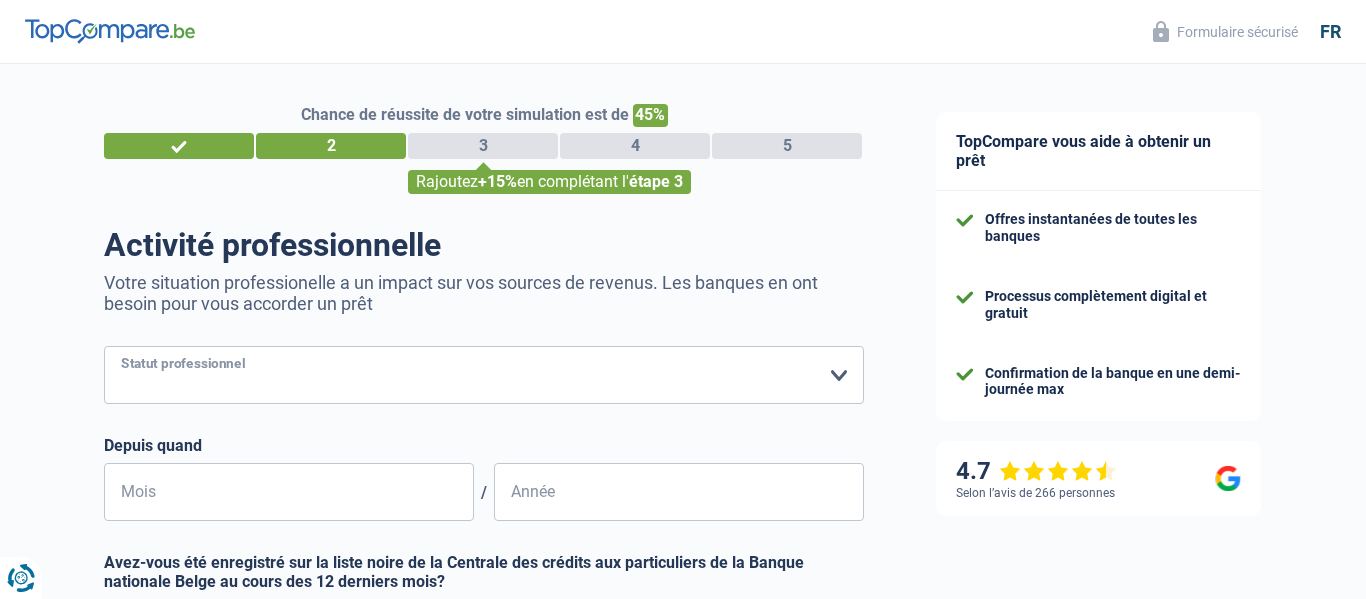 click on "Ouvrier Employé privé Employé public Invalide Indépendant Pensionné Chômeur Mutuelle Femme au foyer Sans profession Allocataire sécurité/Intégration social (SPF Sécurité Sociale, CPAS) Etudiant Profession libérale Commerçant Rentier Pré-pensionné
Veuillez sélectionner une option" at bounding box center (484, 375) 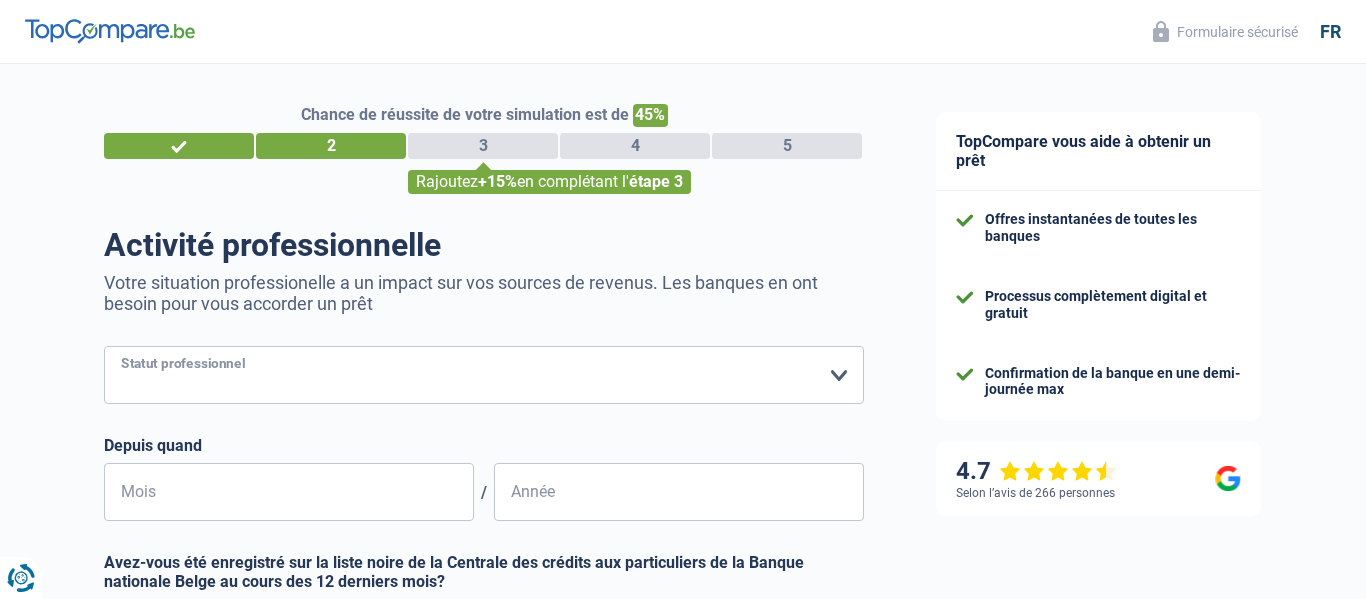 select on "worker" 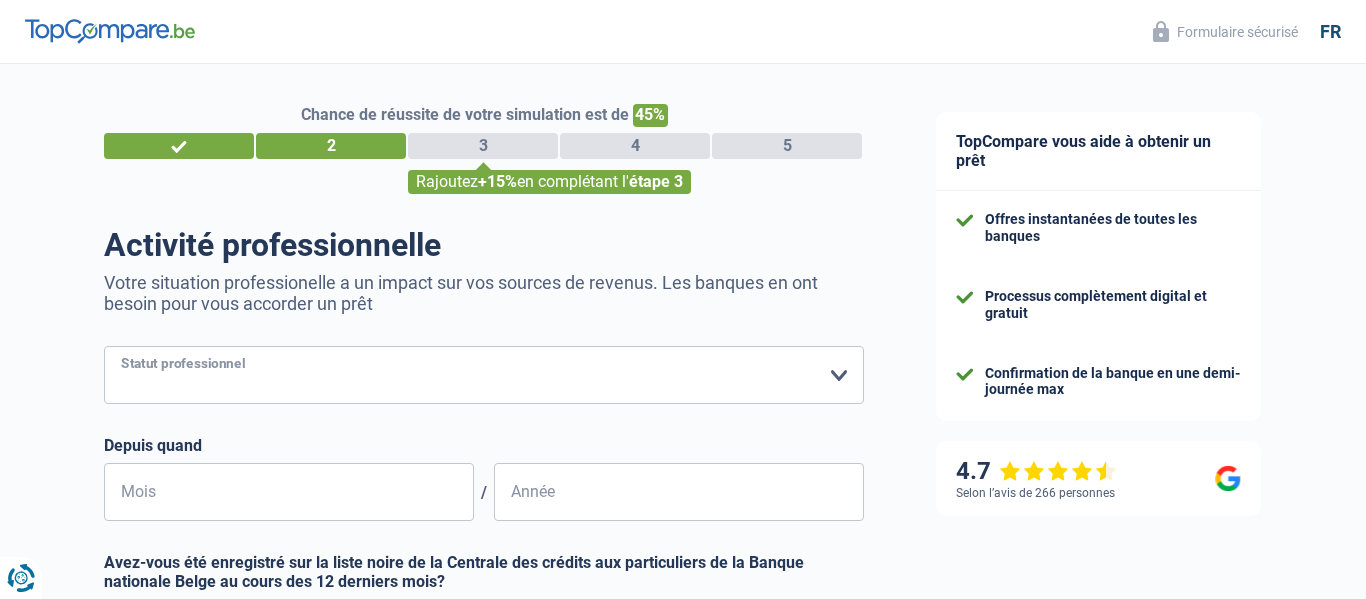 click on "Ouvrier Employé privé Employé public Invalide Indépendant Pensionné Chômeur Mutuelle Femme au foyer Sans profession Allocataire sécurité/Intégration social (SPF Sécurité Sociale, CPAS) Etudiant Profession libérale Commerçant Rentier Pré-pensionné
Veuillez sélectionner une option" at bounding box center [484, 375] 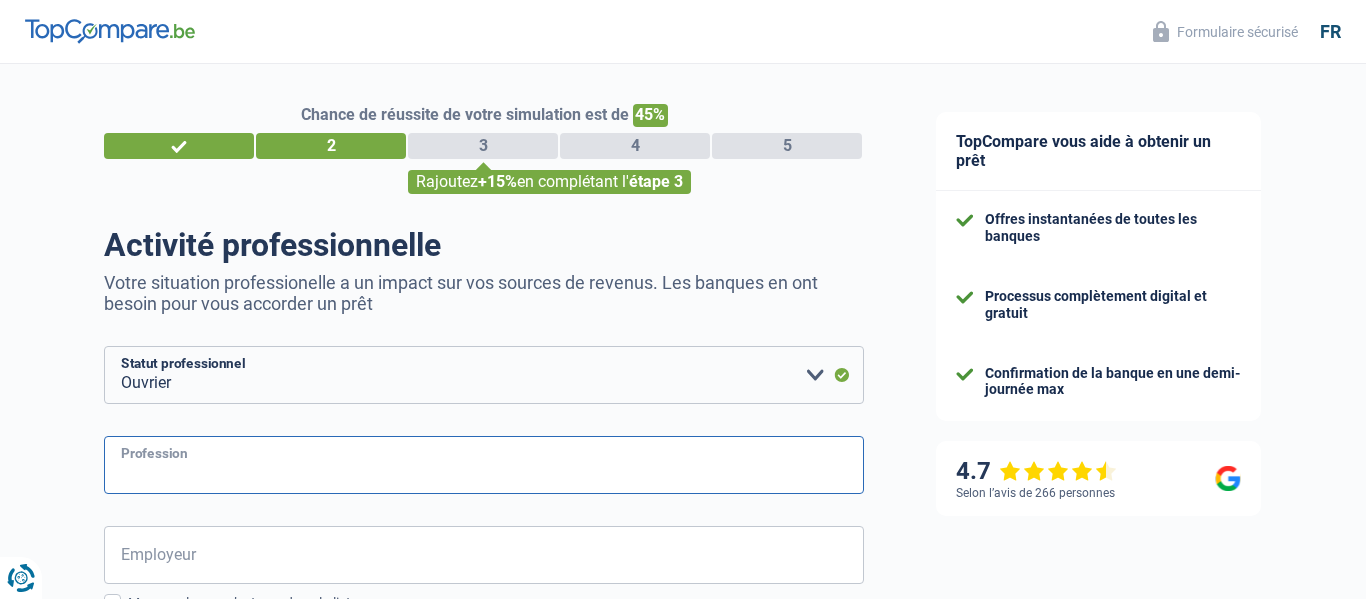 click on "Profession" at bounding box center [484, 465] 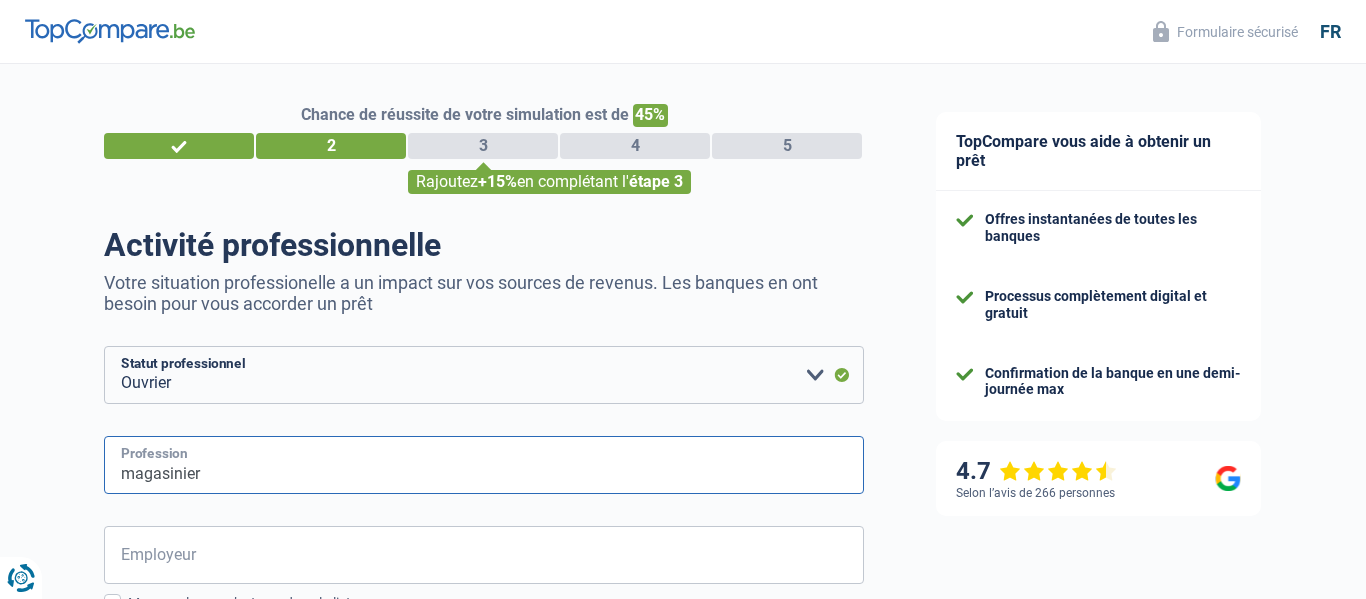 type on "magasinier" 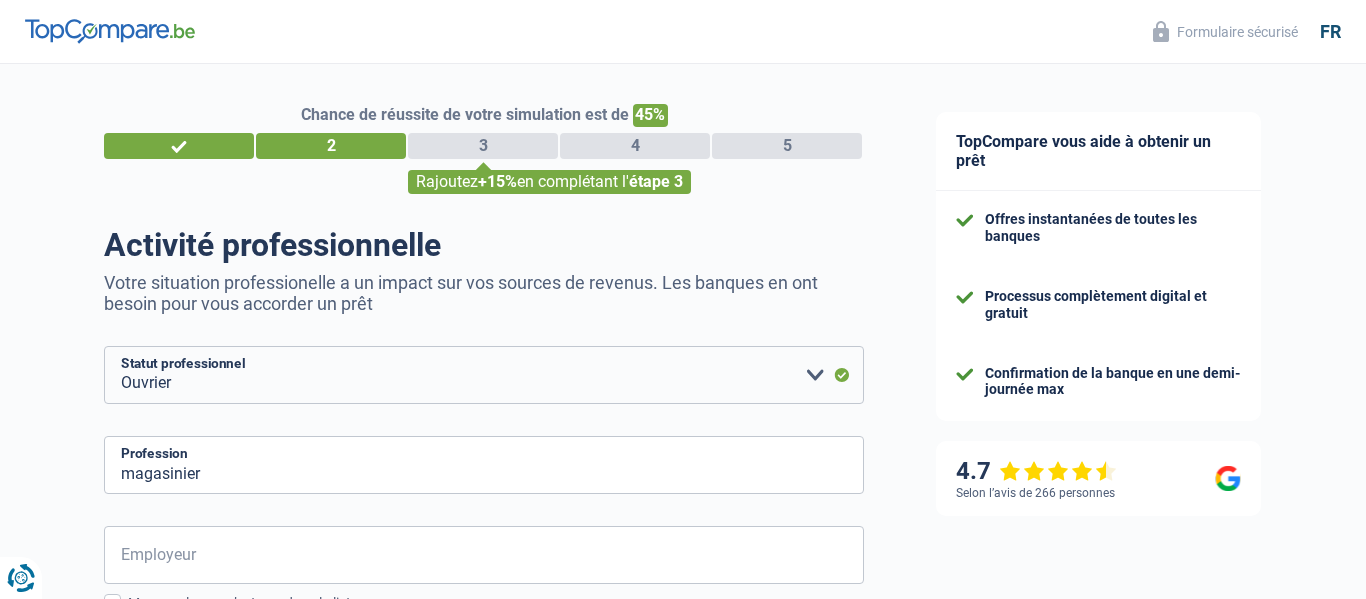 click on "Chance de réussite de votre simulation est de
45%
1
2
3
4
5
Rajoutez  +15%  en complétant l' étape 3
Activité professionnelle
Votre situation professionelle a un impact sur vos sources de revenus. Les banques en ont besoin pour vous accorder un prêt
Ouvrier Employé privé Employé public Invalide Indépendant Pensionné Chômeur Mutuelle Femme au foyer Sans profession Allocataire sécurité/Intégration social (SPF Sécurité Sociale, CPAS) Etudiant Profession libérale Commerçant Rentier Pré-pensionné
Veuillez sélectionner une option
Statut professionnel
magasinier" at bounding box center (450, 652) 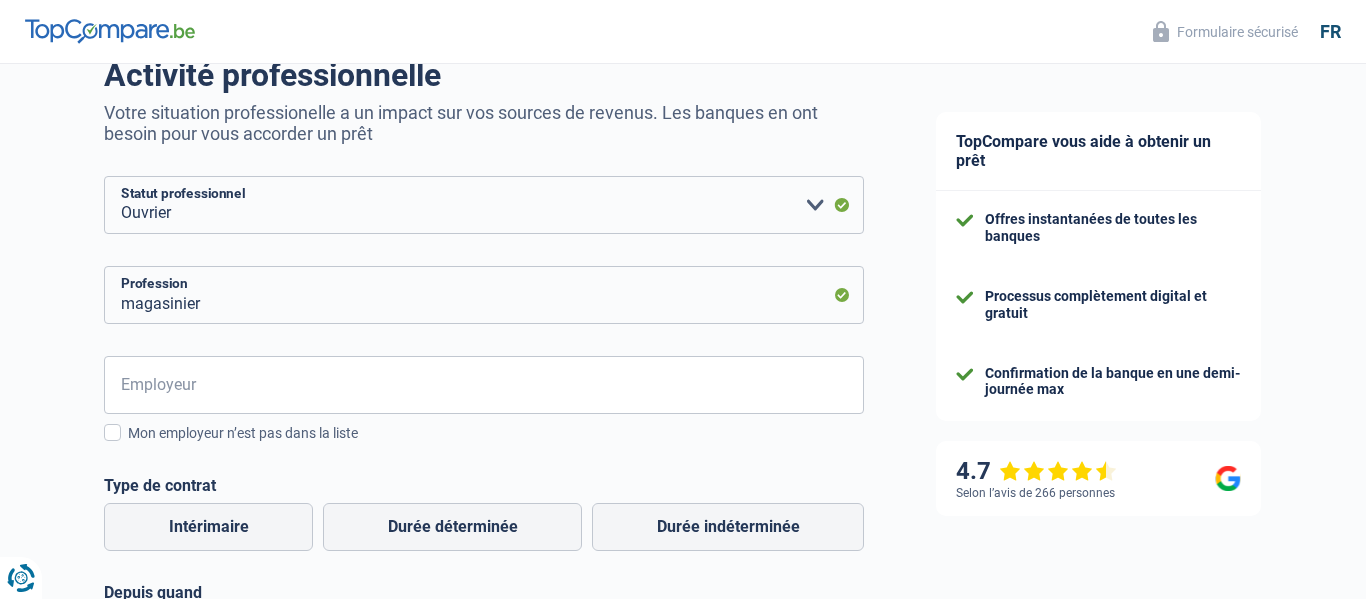 scroll, scrollTop: 320, scrollLeft: 0, axis: vertical 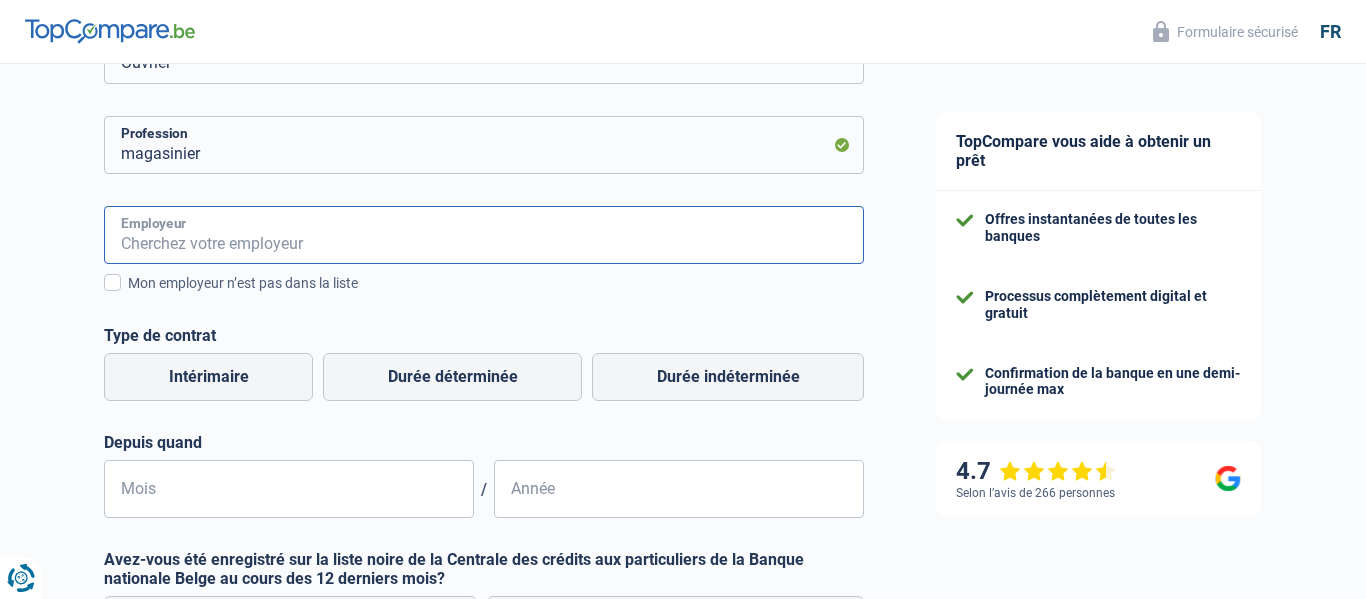 click on "Employeur" at bounding box center (484, 235) 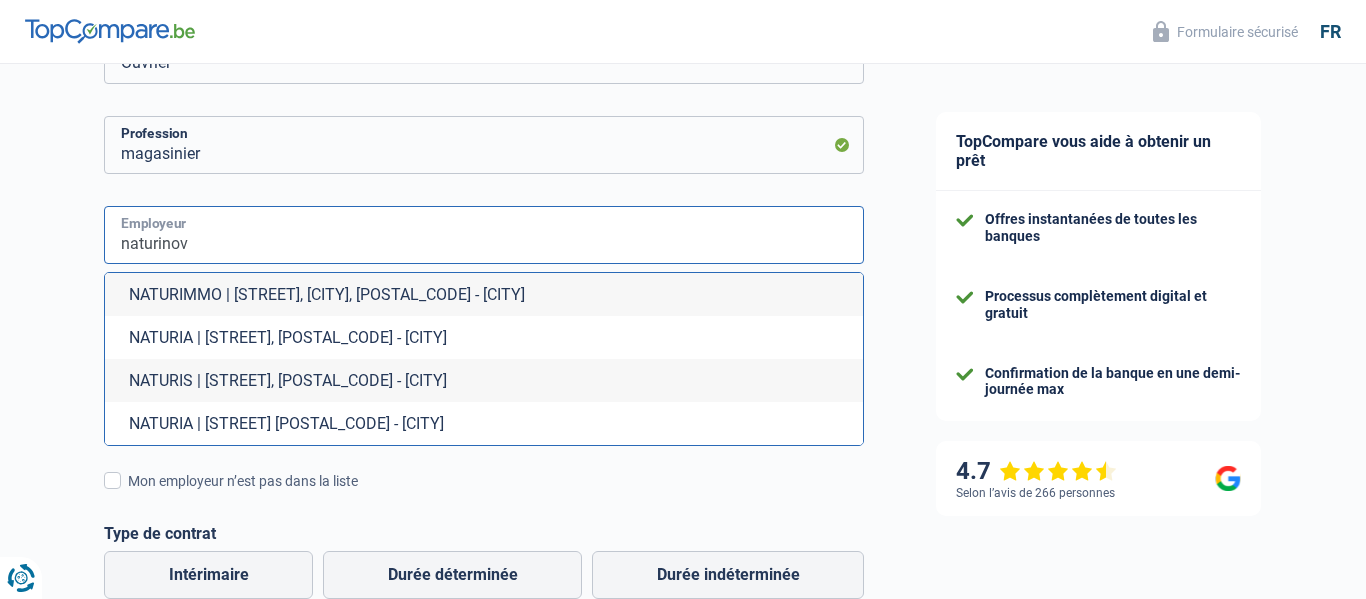 click on "naturinov" at bounding box center (484, 235) 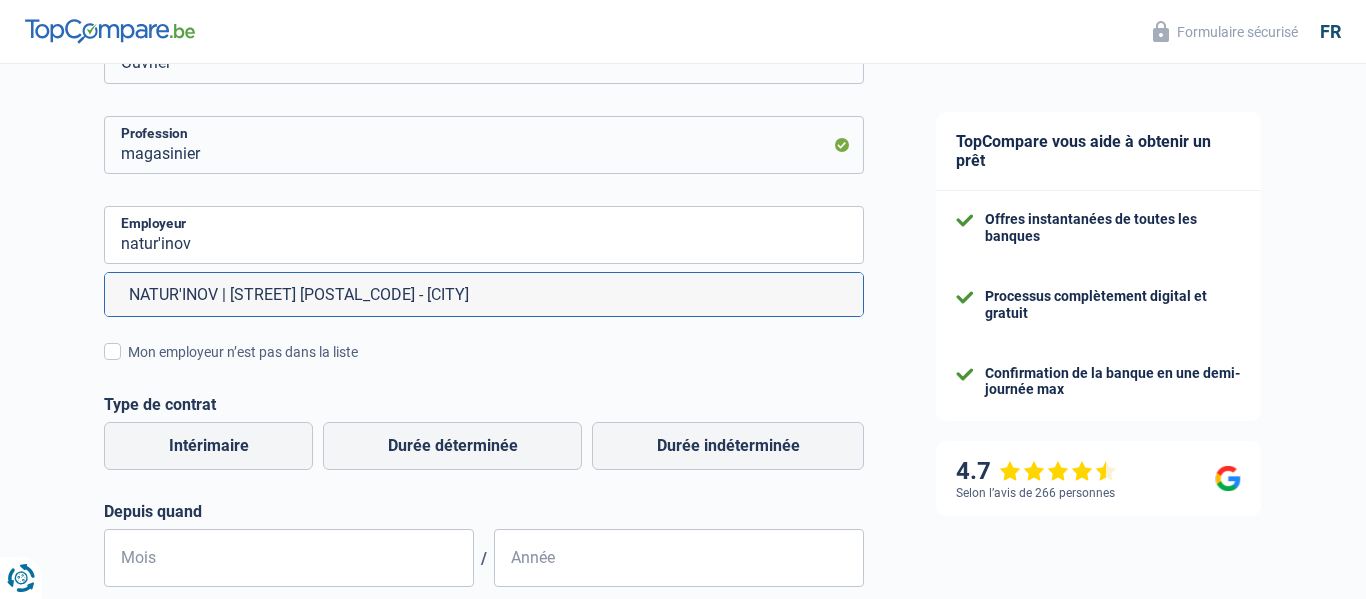click on "NATUR'INOV | [STREET] [POSTAL_CODE] - [CITY]" at bounding box center [484, 294] 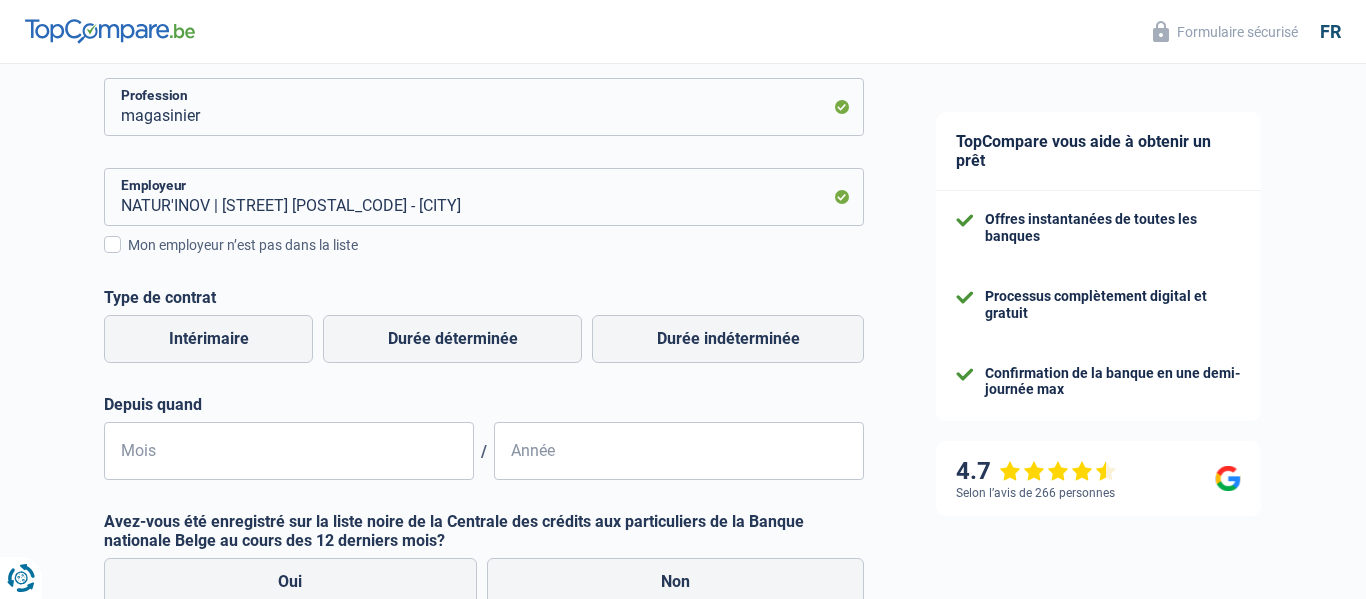 scroll, scrollTop: 360, scrollLeft: 0, axis: vertical 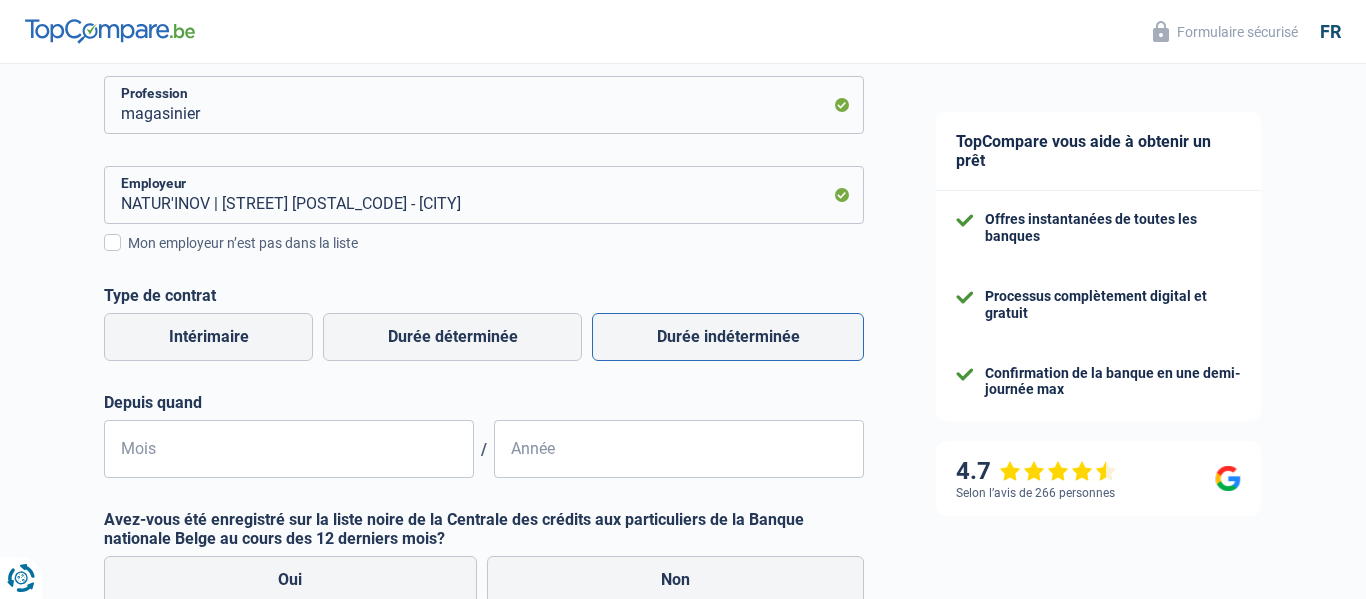 click on "Durée indéterminée" at bounding box center (728, 337) 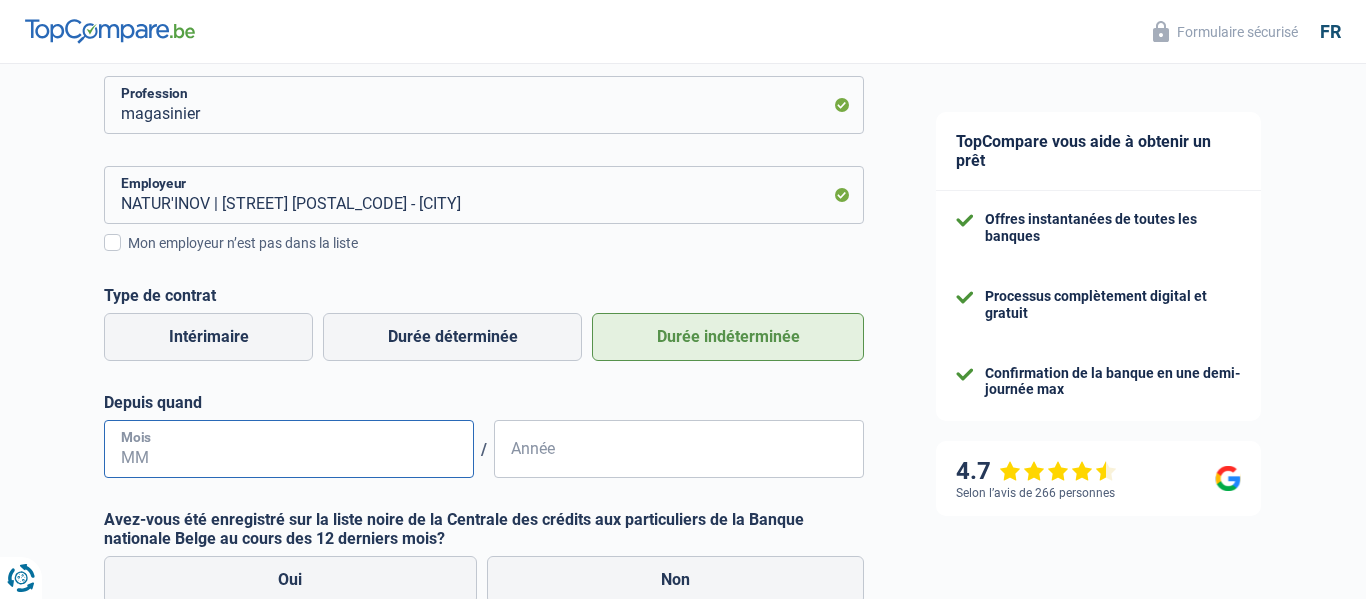 click on "Mois" at bounding box center (289, 449) 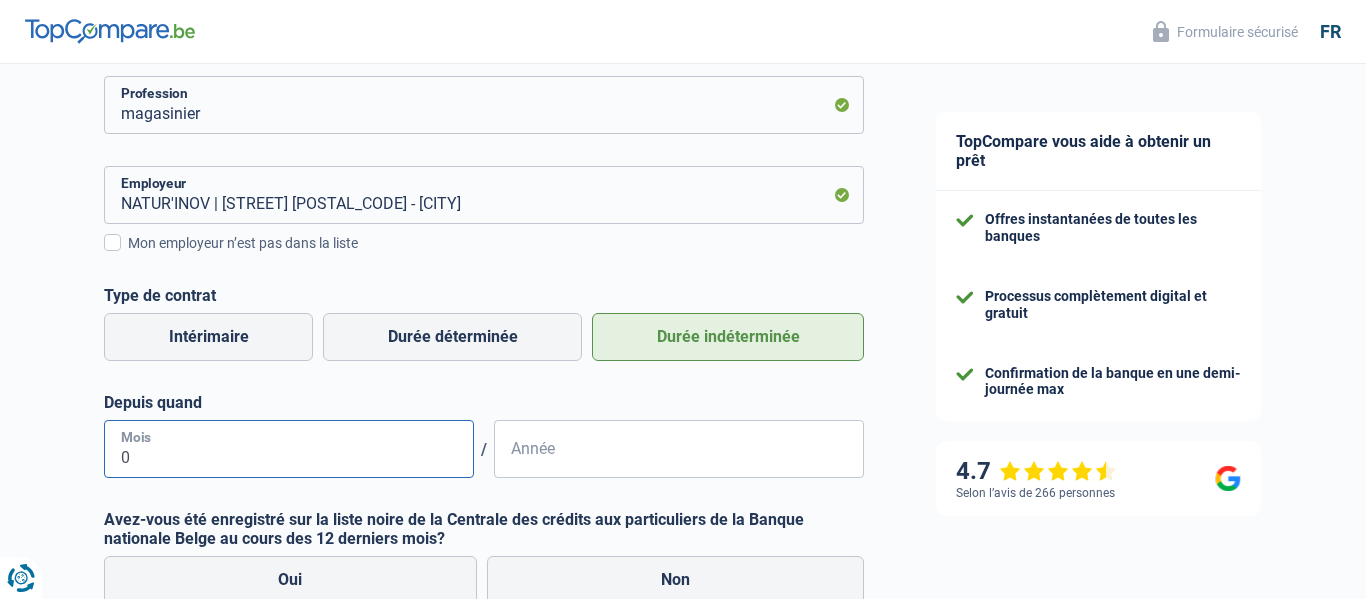 type on "07" 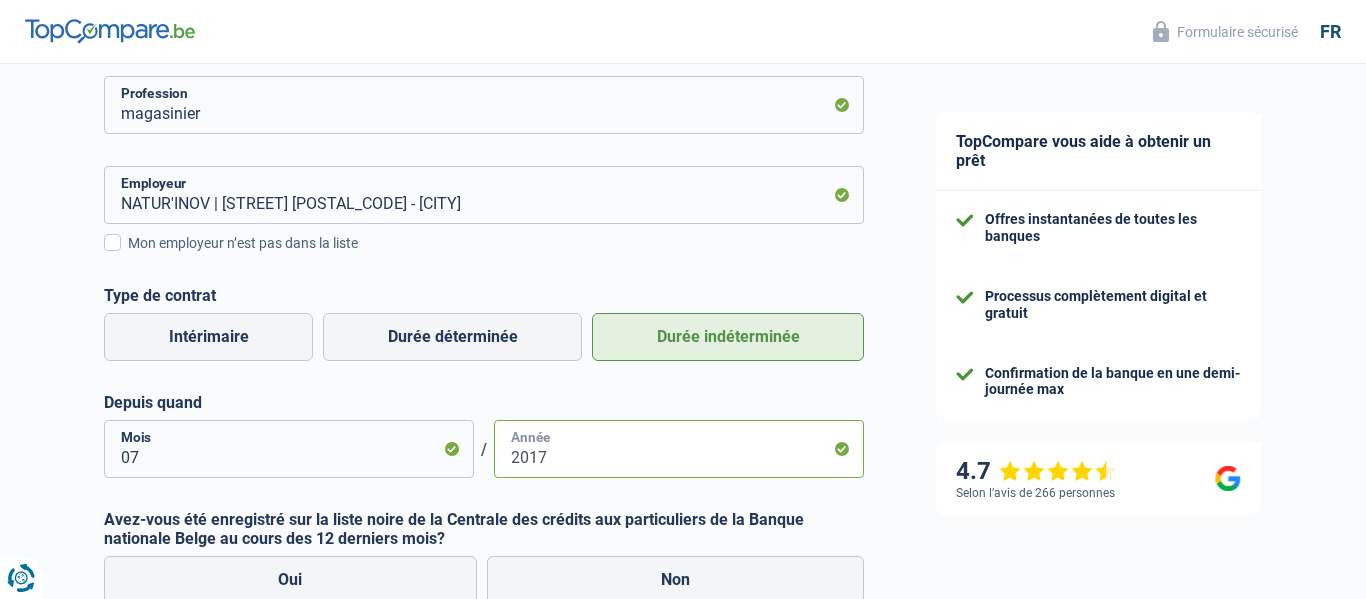 type on "2017" 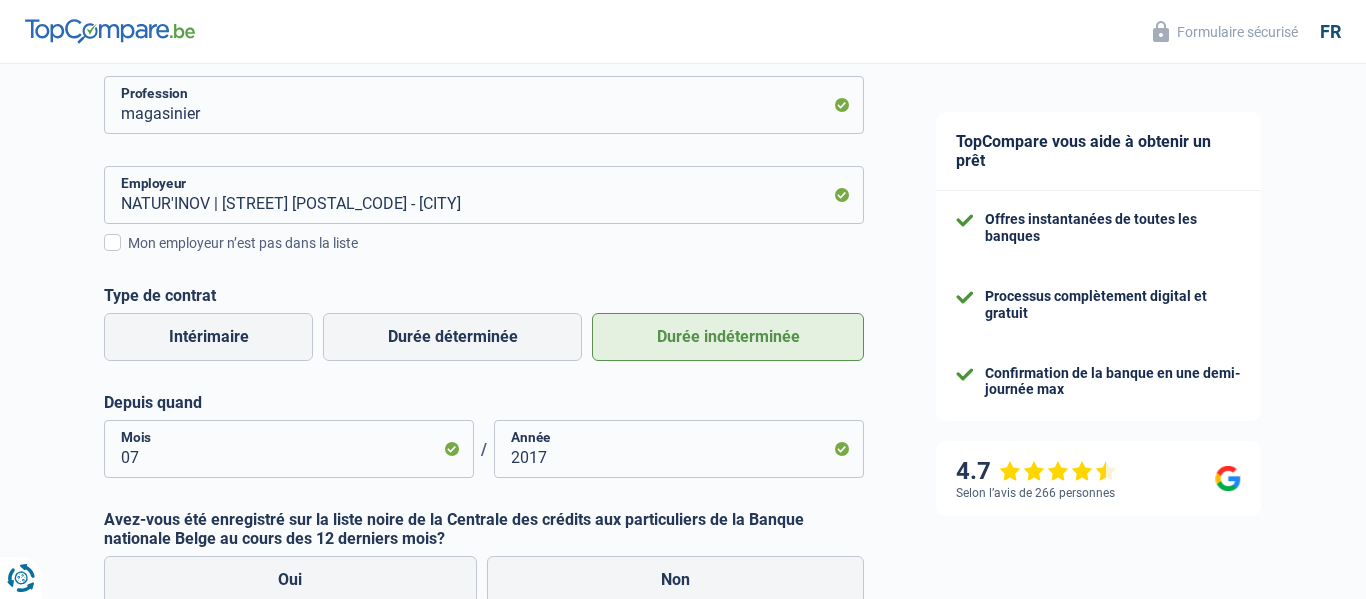 click on "Chance de réussite de votre simulation est de
45%
1
2
3
4
5
Rajoutez  +15%  en complétant l' étape 3
Activité professionnelle
Votre situation professionelle a un impact sur vos sources de revenus. Les banques en ont besoin pour vous accorder un prêt
Ouvrier Employé privé Employé public Invalide Indépendant Pensionné Chômeur Mutuelle Femme au foyer Sans profession Allocataire sécurité/Intégration social (SPF Sécurité Sociale, CPAS) Etudiant Profession libérale Commerçant Rentier Pré-pensionné
Veuillez sélectionner une option
Statut professionnel
magasinier" at bounding box center [450, 292] 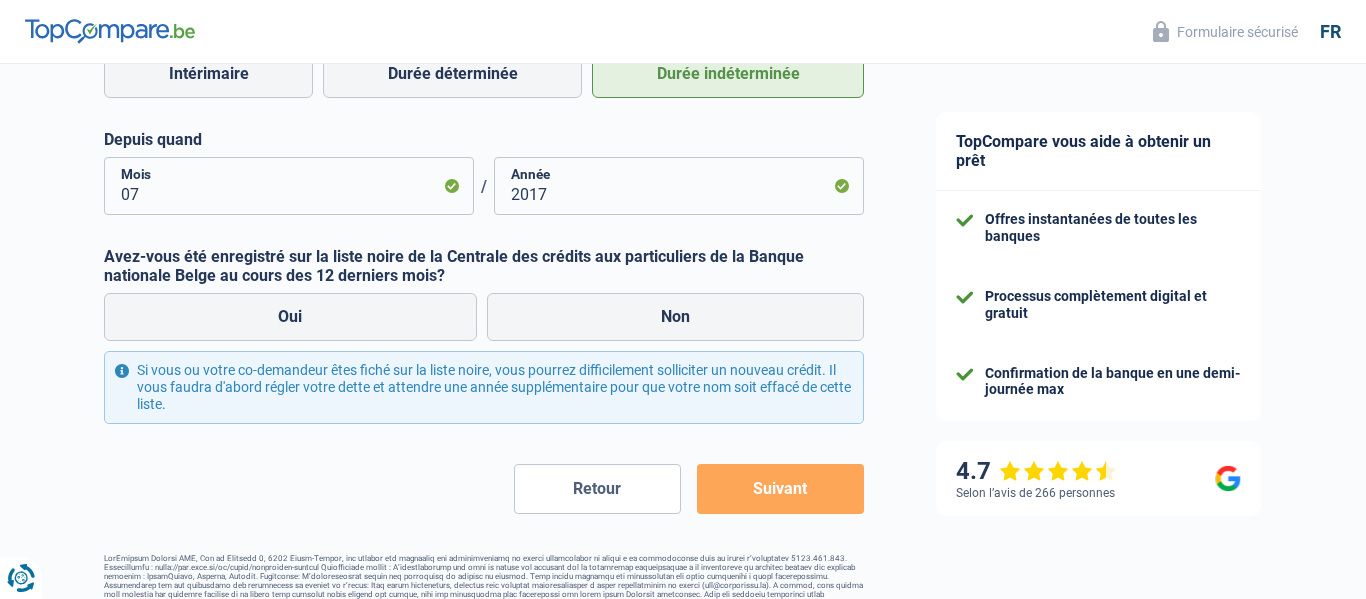 scroll, scrollTop: 648, scrollLeft: 0, axis: vertical 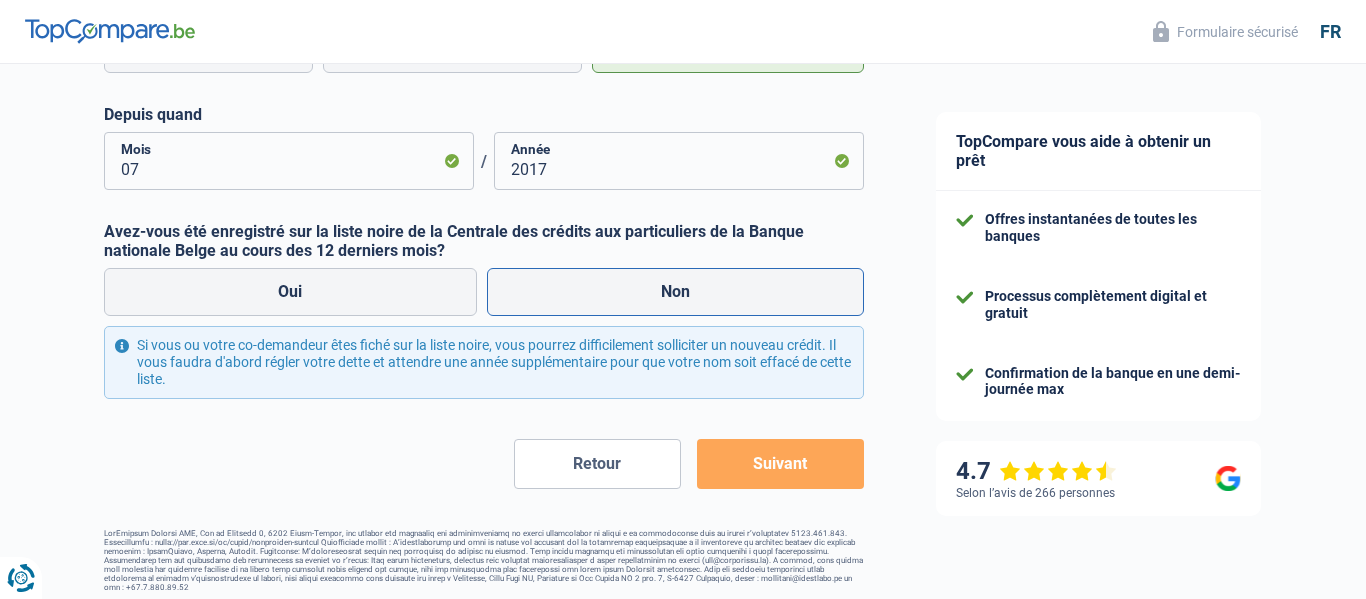click on "Non" at bounding box center (676, 292) 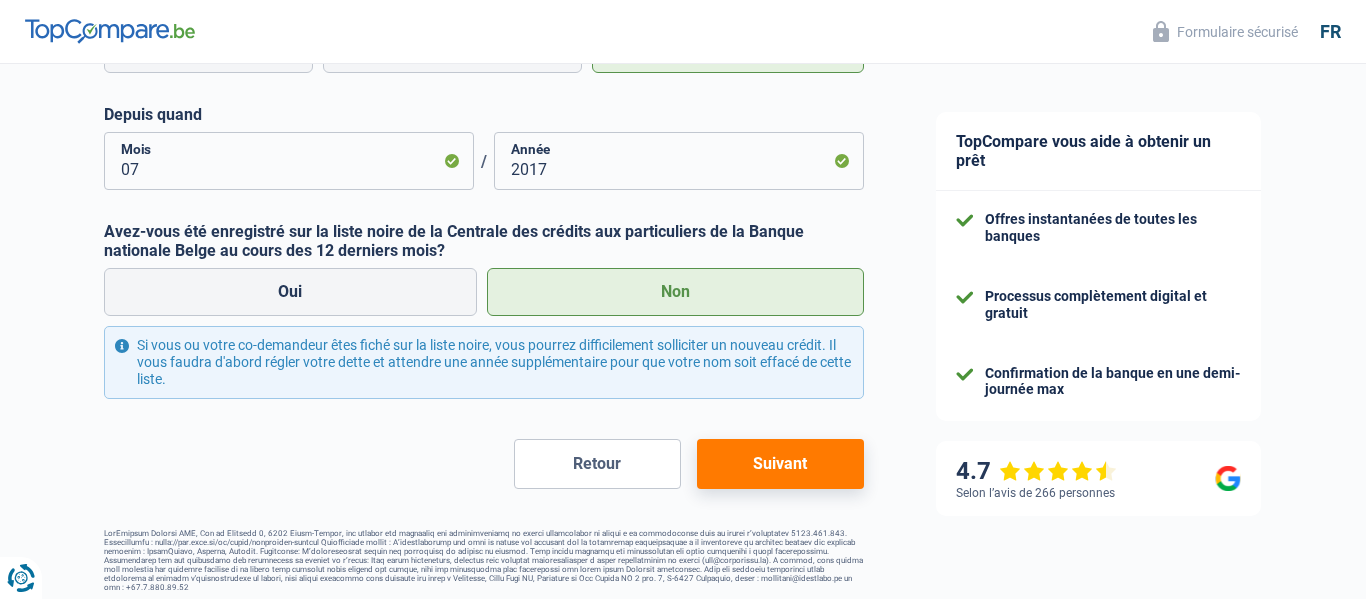 click on "Suivant" at bounding box center (780, 464) 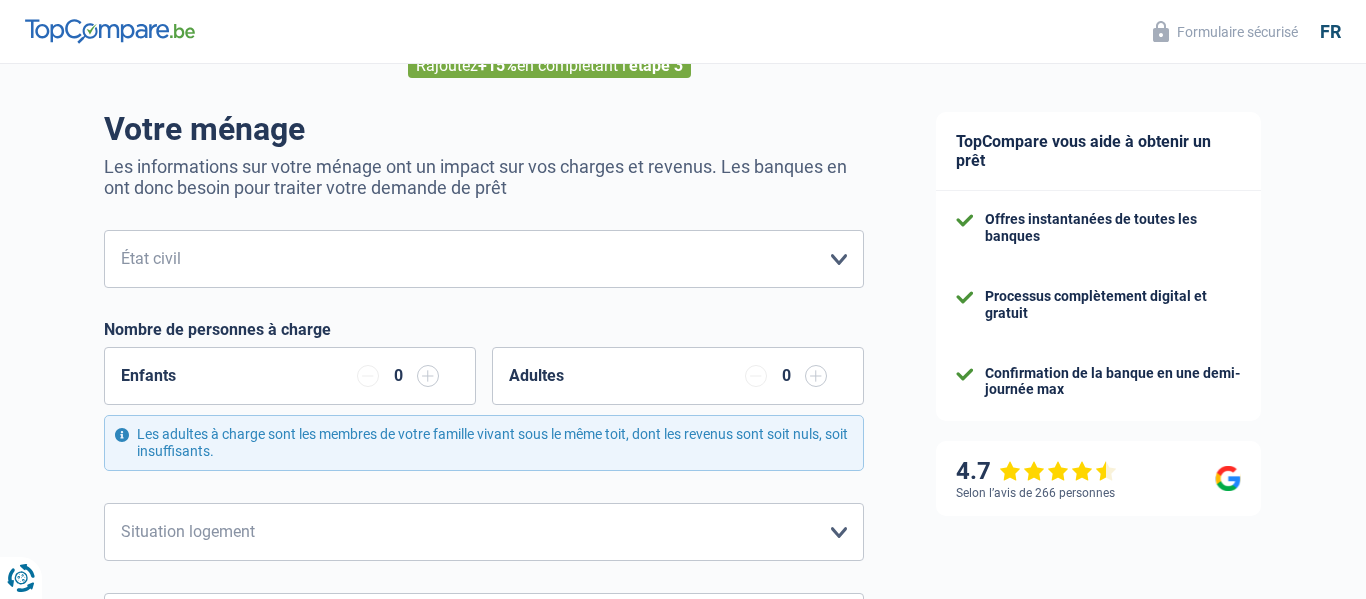scroll, scrollTop: 0, scrollLeft: 0, axis: both 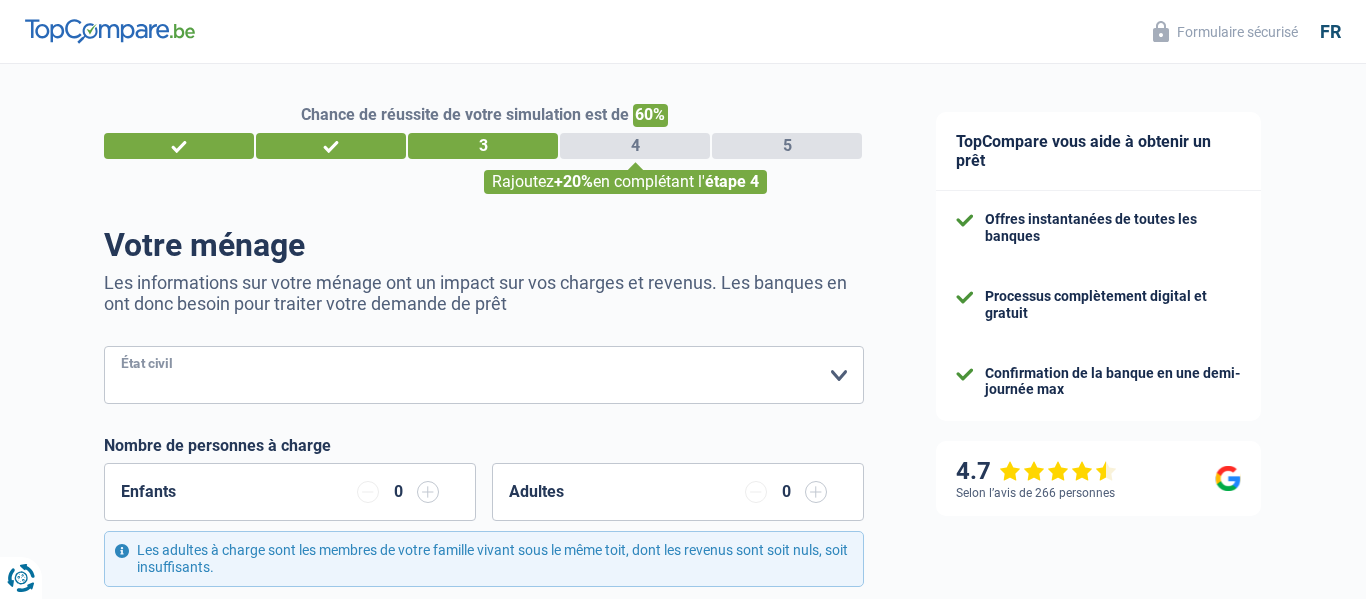 click on "Célibataire Marié(e) Cohabitant(e) légal(e) Divorcé(e) Veuf(ve) Séparé (de fait)
Veuillez sélectionner une option" at bounding box center [484, 375] 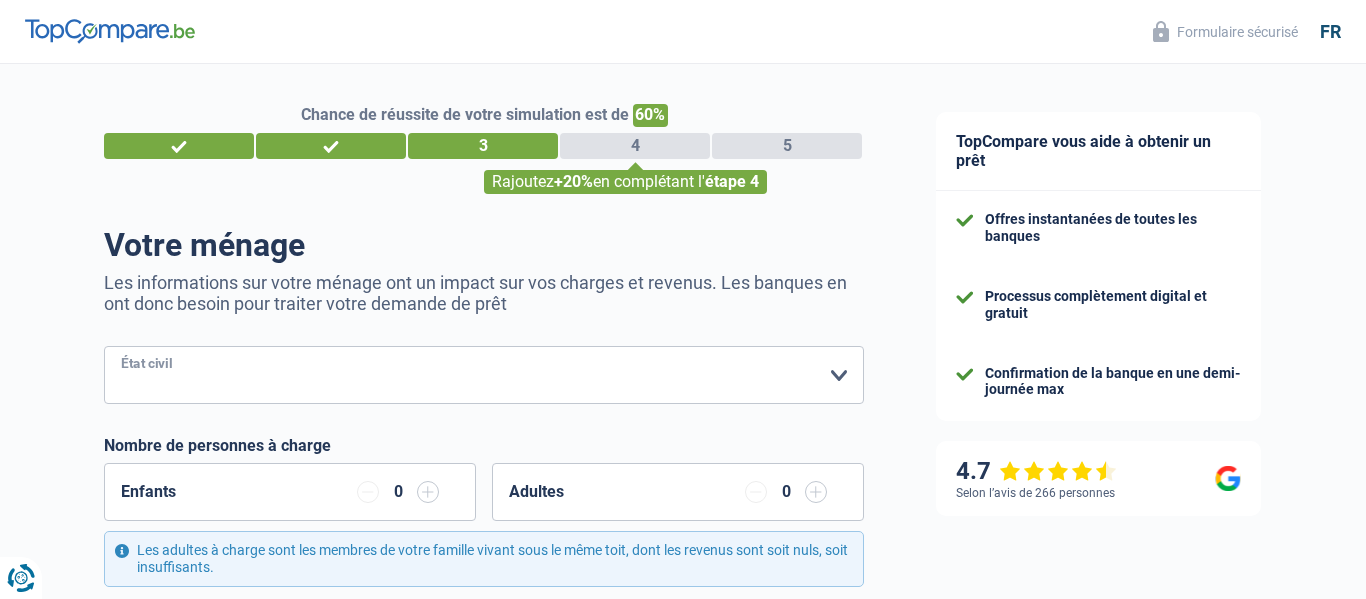 select on "single" 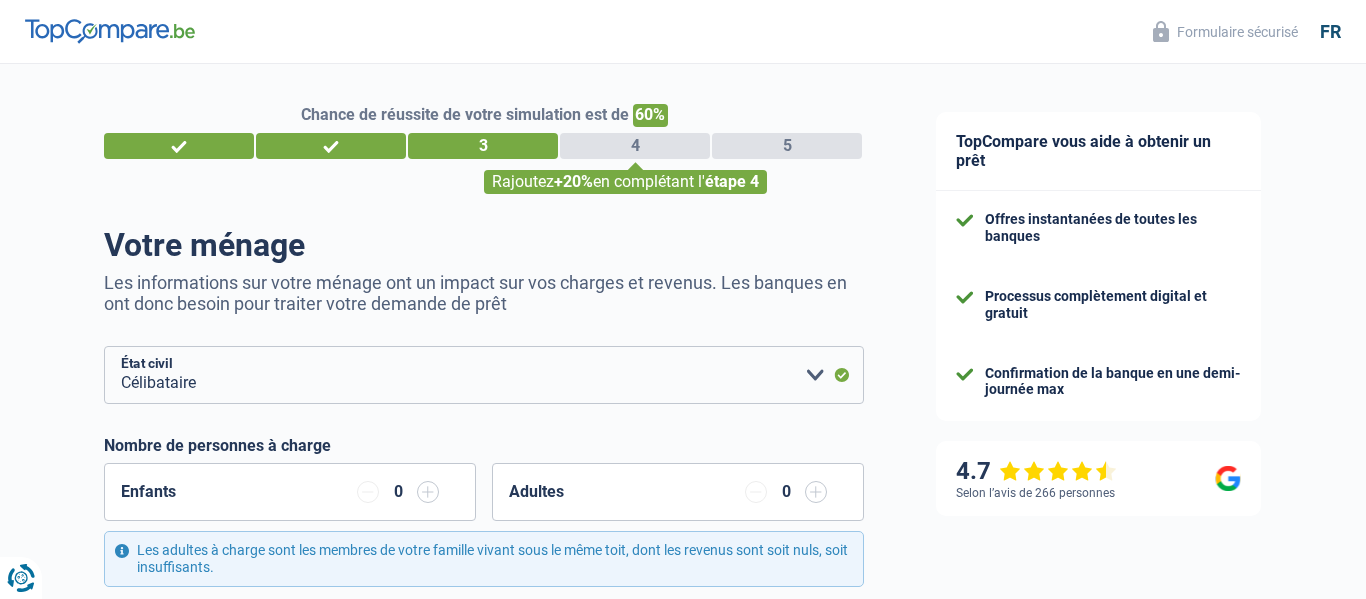 click on "Chance de réussite de votre simulation est de
60%
1
2
3
4
5
Rajoutez  +20%  en complétant l' étape 4
Votre ménage
Les informations sur votre ménage ont un impact sur vos charges et revenus. Les banques en ont donc besoin pour traiter votre demande de prêt
Célibataire Marié(e) Cohabitant(e) légal(e) Divorcé(e) Veuf(ve) Séparé (de fait)
Veuillez sélectionner une option
État civil
Nombre de personnes à charge
Enfants
0
Adultes
Locataire" at bounding box center [450, 810] 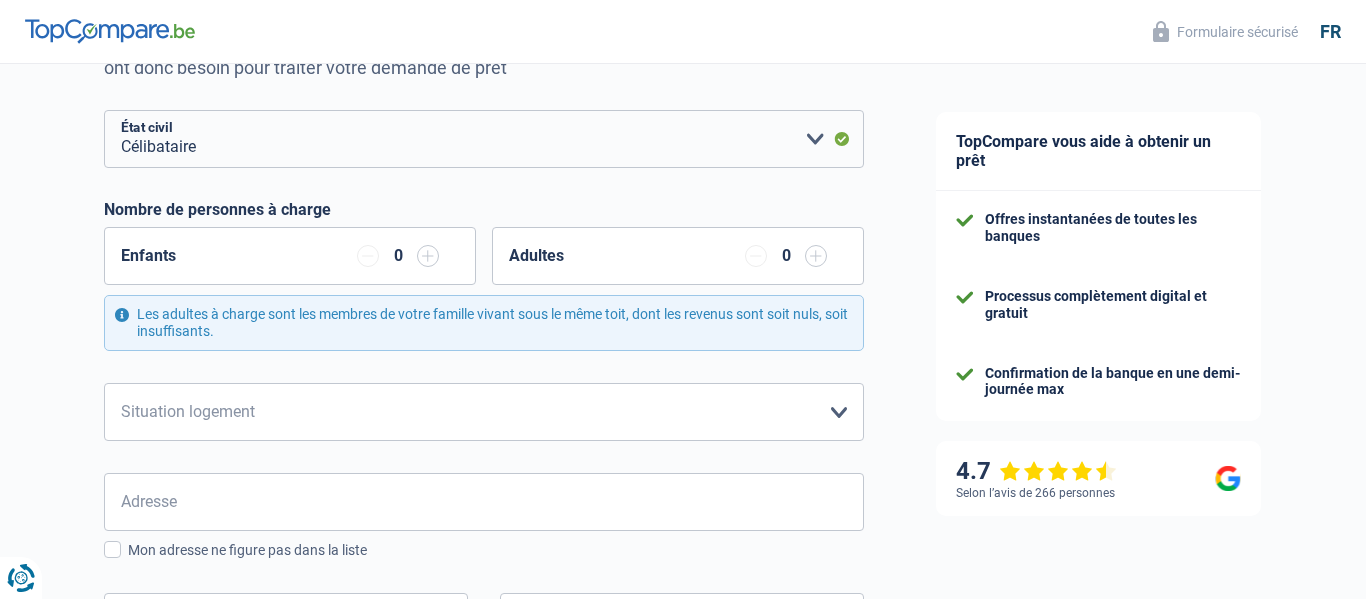 scroll, scrollTop: 240, scrollLeft: 0, axis: vertical 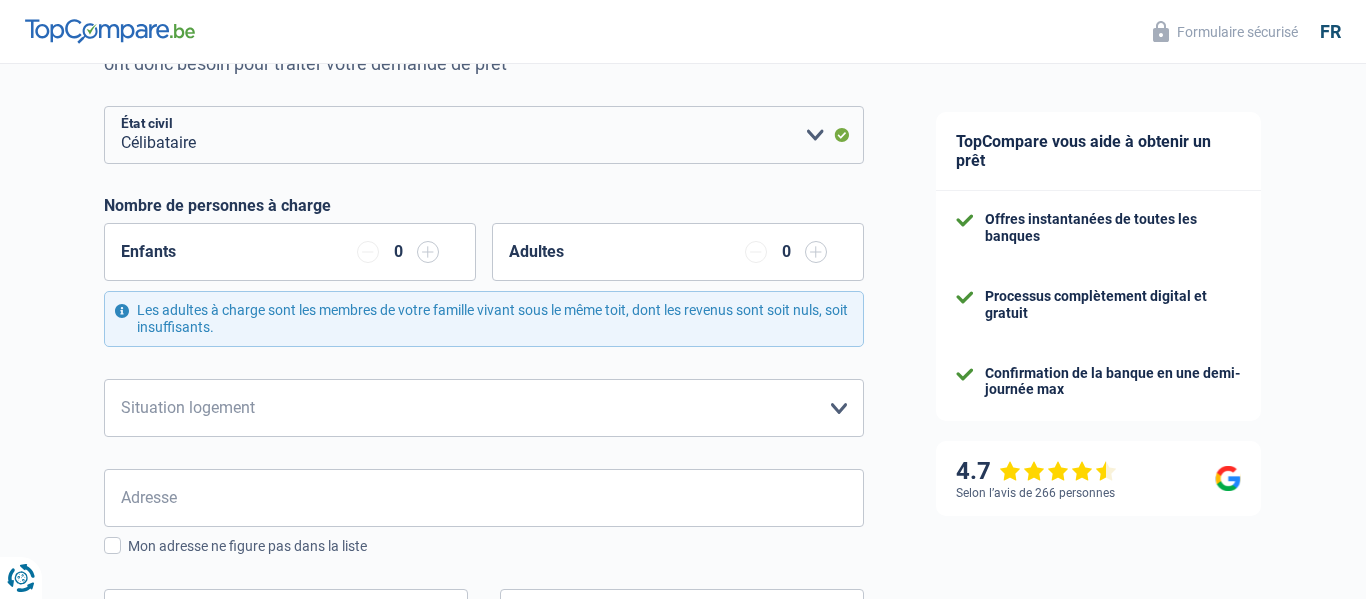 click at bounding box center [428, 252] 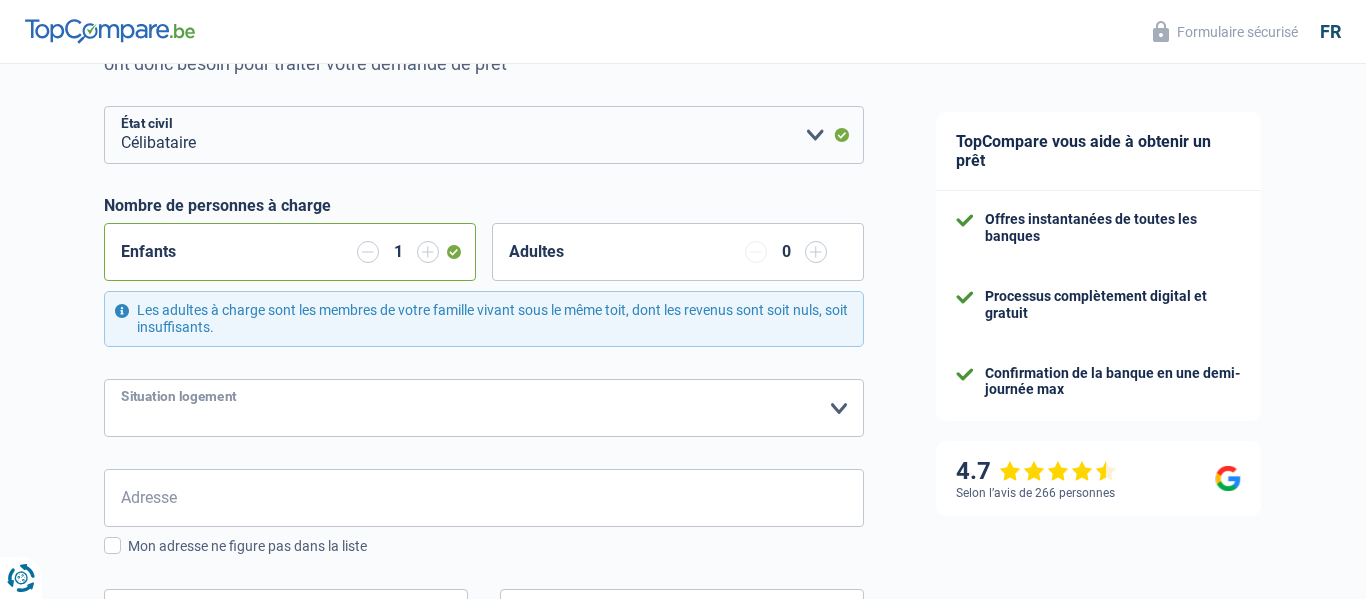 click on "Locataire Propriétaire avec prêt hypothécaire Propriétaire sans prêt hypothécaire Logé(e) par la famille Concierge
Veuillez sélectionner une option" at bounding box center [484, 408] 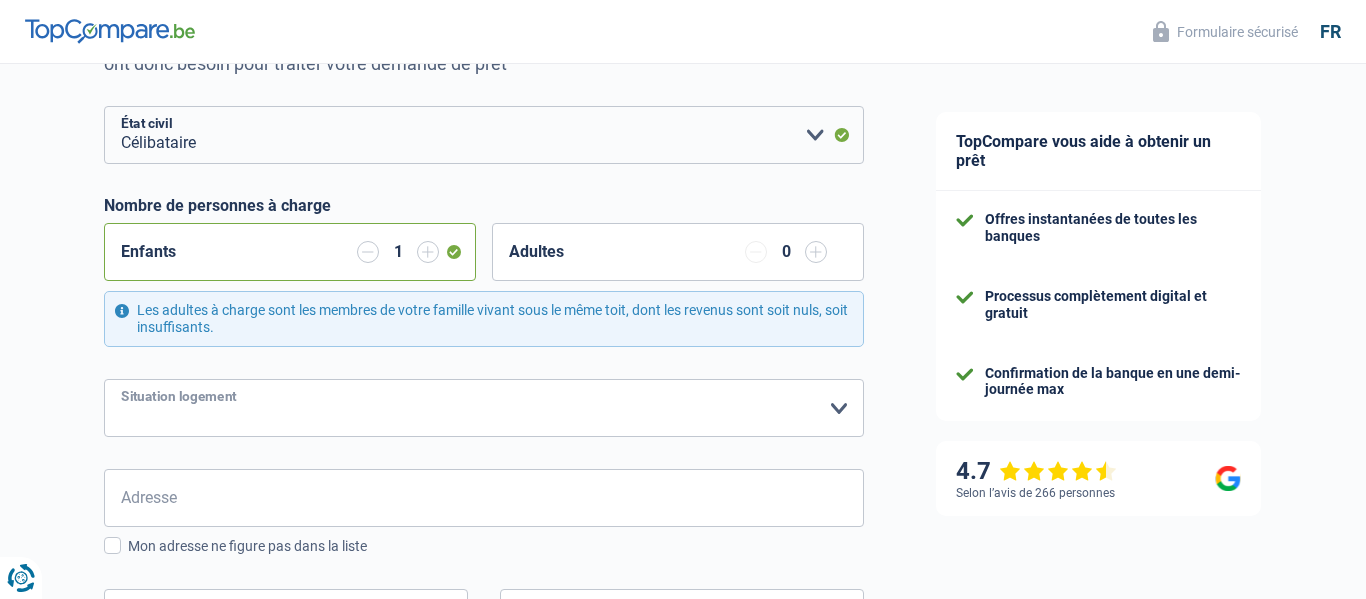 select on "ownerWithMortgage" 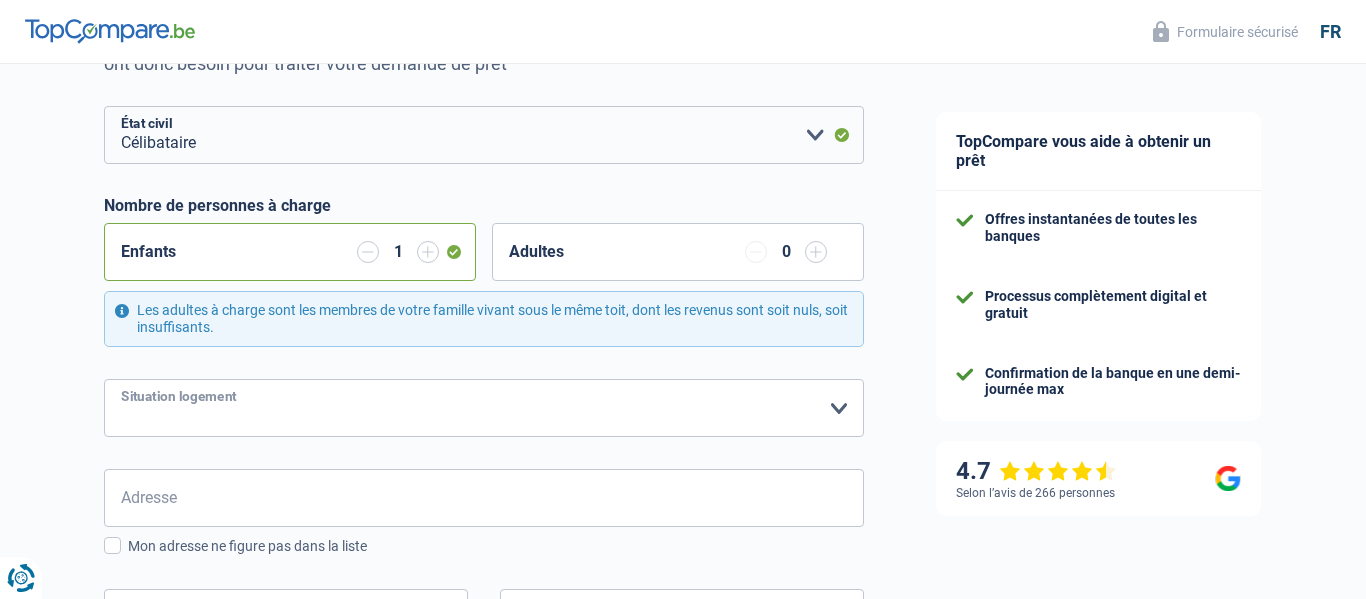 click on "Locataire Propriétaire avec prêt hypothécaire Propriétaire sans prêt hypothécaire Logé(e) par la famille Concierge
Veuillez sélectionner une option" at bounding box center [484, 408] 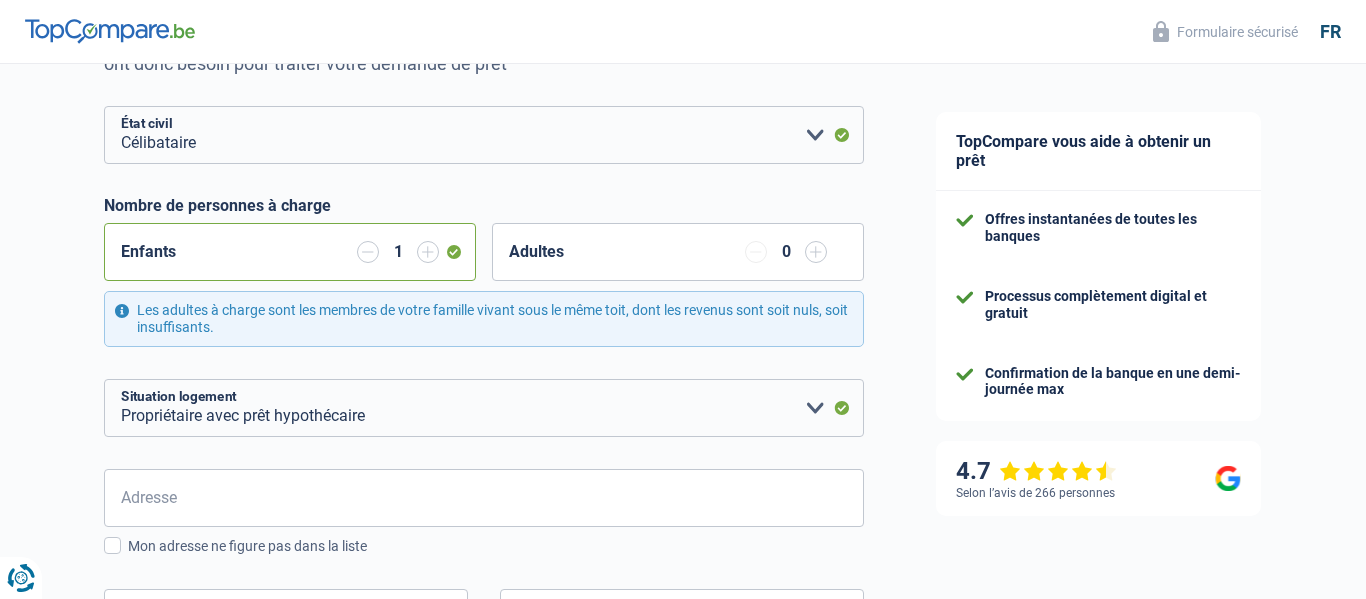 click on "Chance de réussite de votre simulation est de
60%
1
2
3
4
5
Rajoutez  +20%  en complétant l' étape 4
Votre ménage
Les informations sur votre ménage ont un impact sur vos charges et revenus. Les banques en ont donc besoin pour traiter votre demande de prêt
Célibataire Marié(e) Cohabitant(e) légal(e) Divorcé(e) Veuf(ve) Séparé (de fait)
Veuillez sélectionner une option
État civil
Nombre de personnes à charge
Enfants
1
Adultes
Locataire" at bounding box center [450, 570] 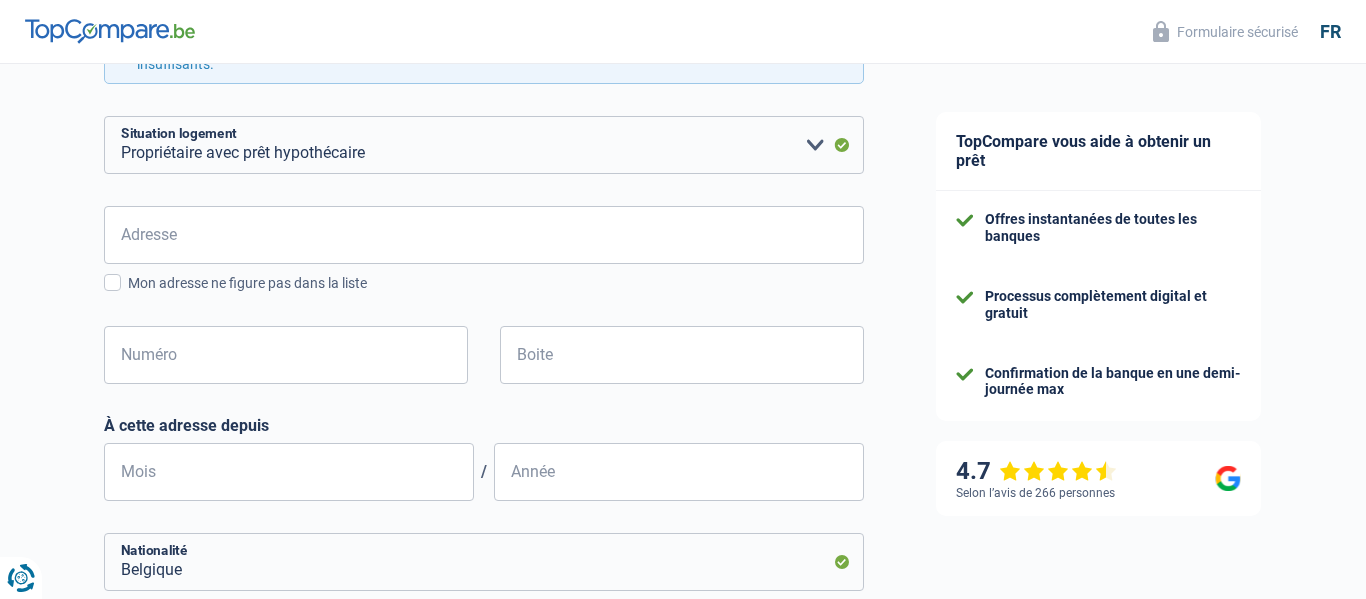 scroll, scrollTop: 520, scrollLeft: 0, axis: vertical 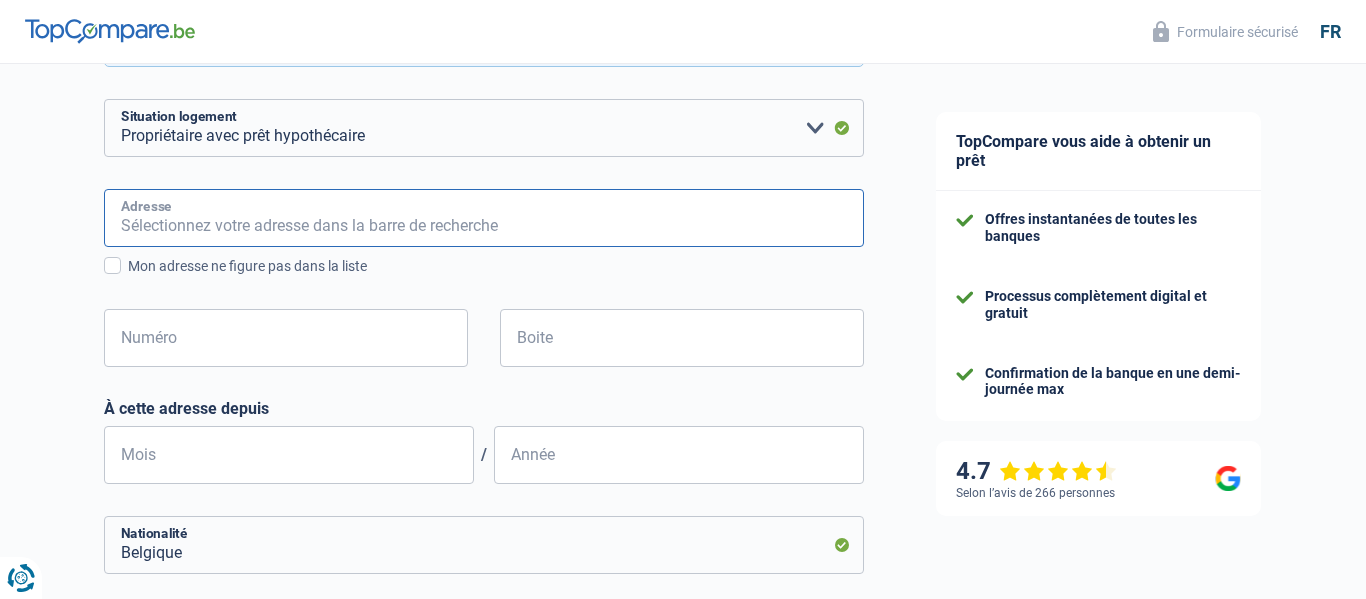 click on "Adresse" at bounding box center (484, 218) 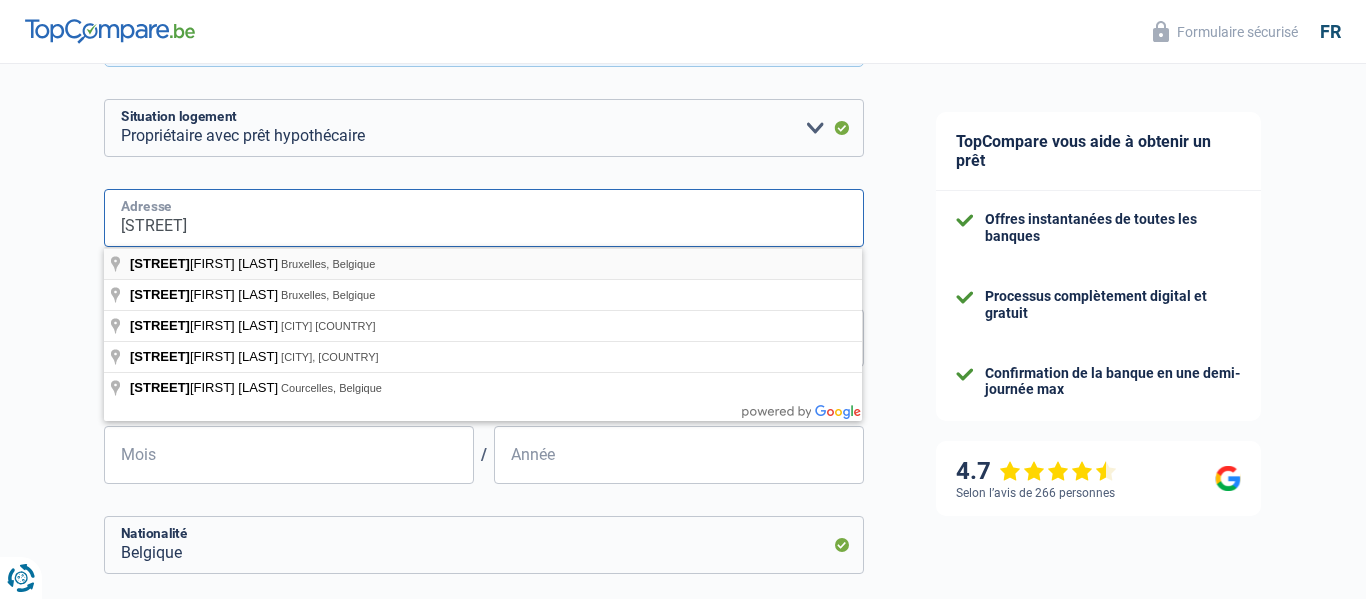 type on "[STREET] [NUMBER]" 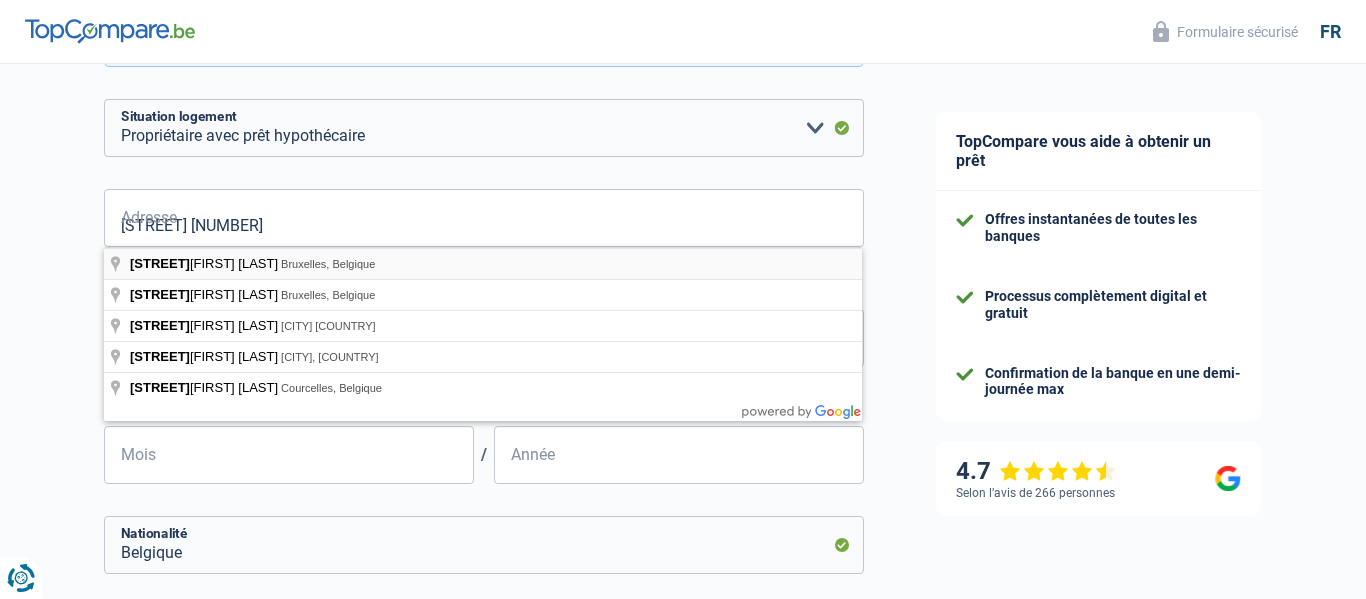 type on "Belgique" 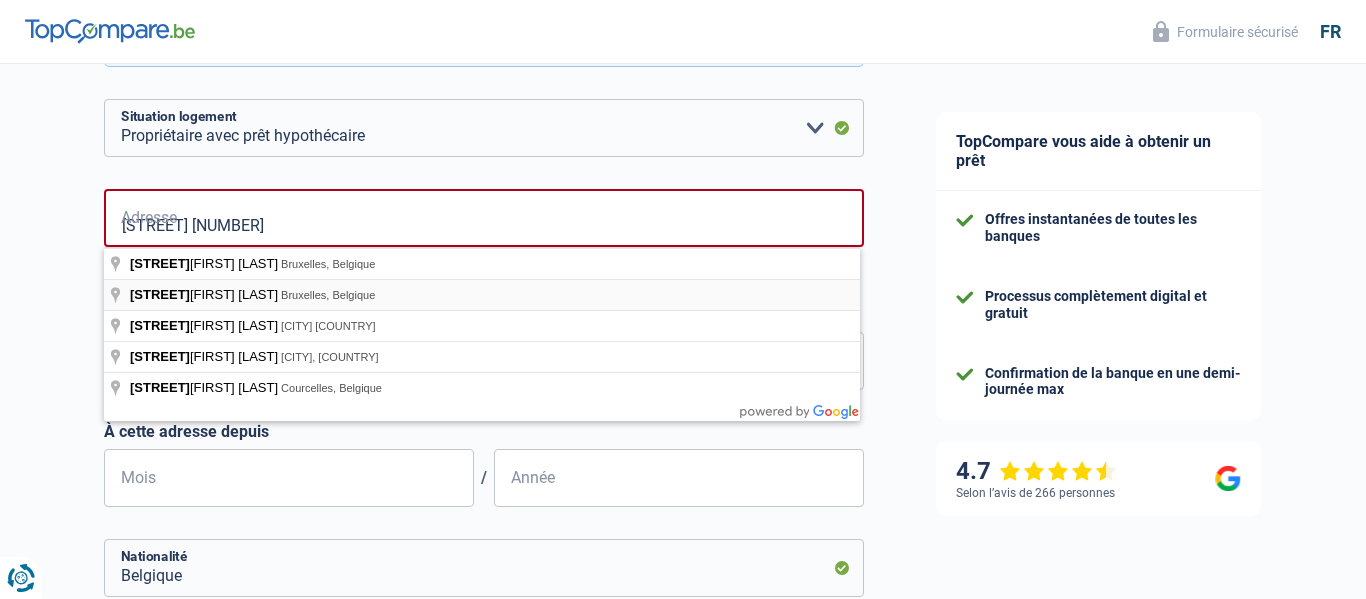 type on "Belgique" 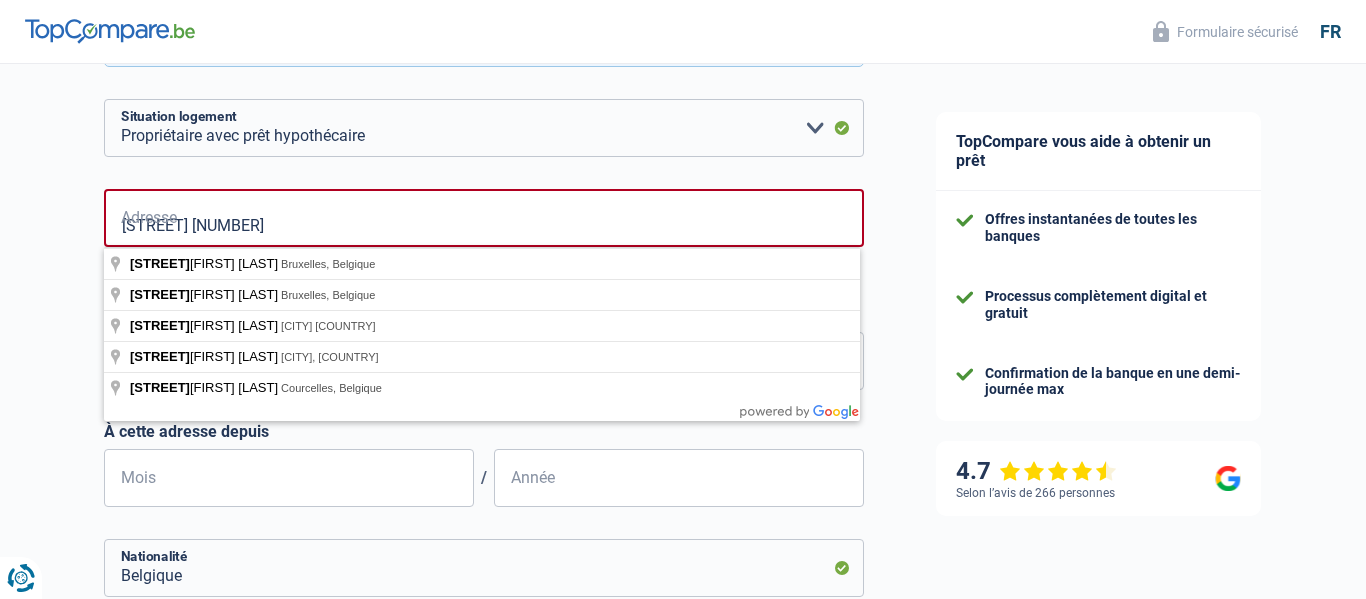 click on "Chance de réussite de votre simulation est de
60%
1
2
3
4
5
Rajoutez  +20%  en complétant l' étape 4
Votre ménage
Les informations sur votre ménage ont un impact sur vos charges et revenus. Les banques en ont donc besoin pour traiter votre demande de prêt
Célibataire Marié(e) Cohabitant(e) légal(e) Divorcé(e) Veuf(ve) Séparé (de fait)
Veuillez sélectionner une option
État civil
Nombre de personnes à charge
Enfants
1
Adultes
Locataire" at bounding box center [450, 421] 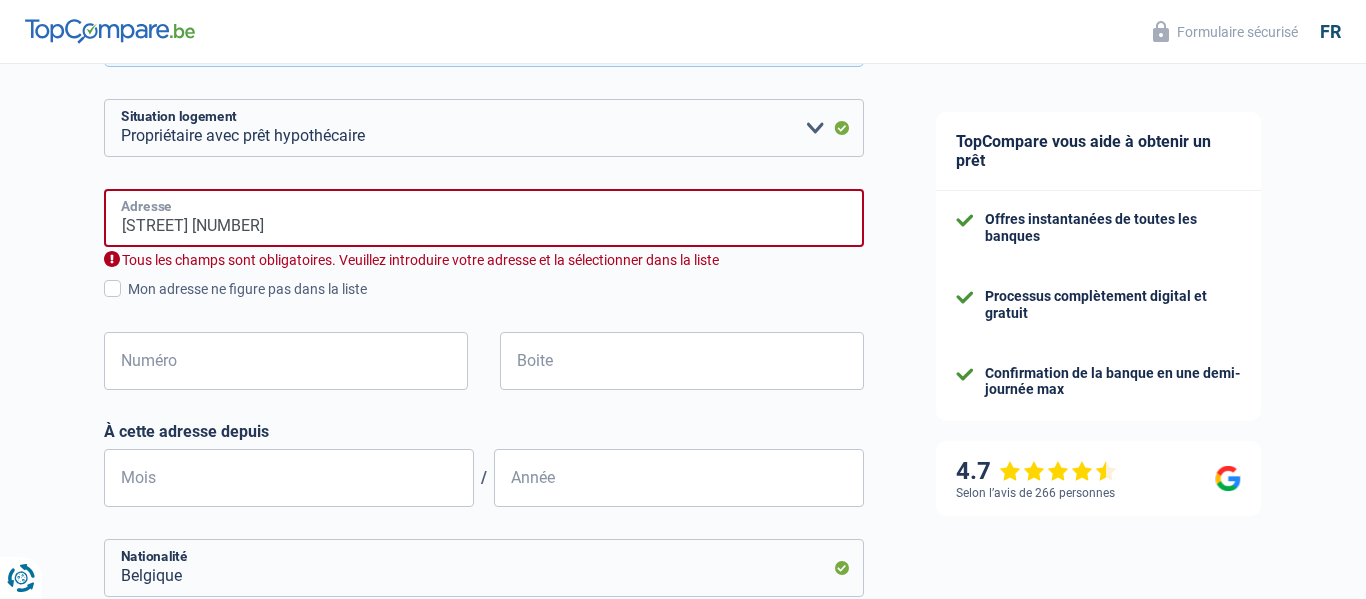 click on "[STREET] [NUMBER]" at bounding box center [484, 218] 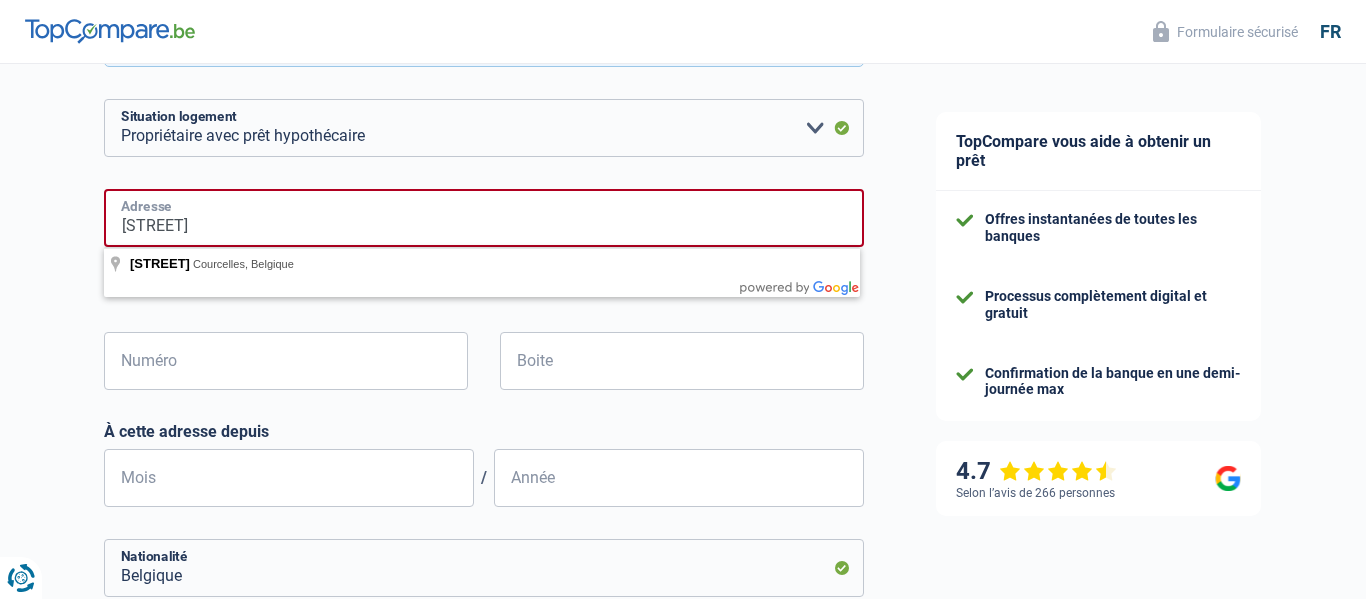 type on "[STREET]" 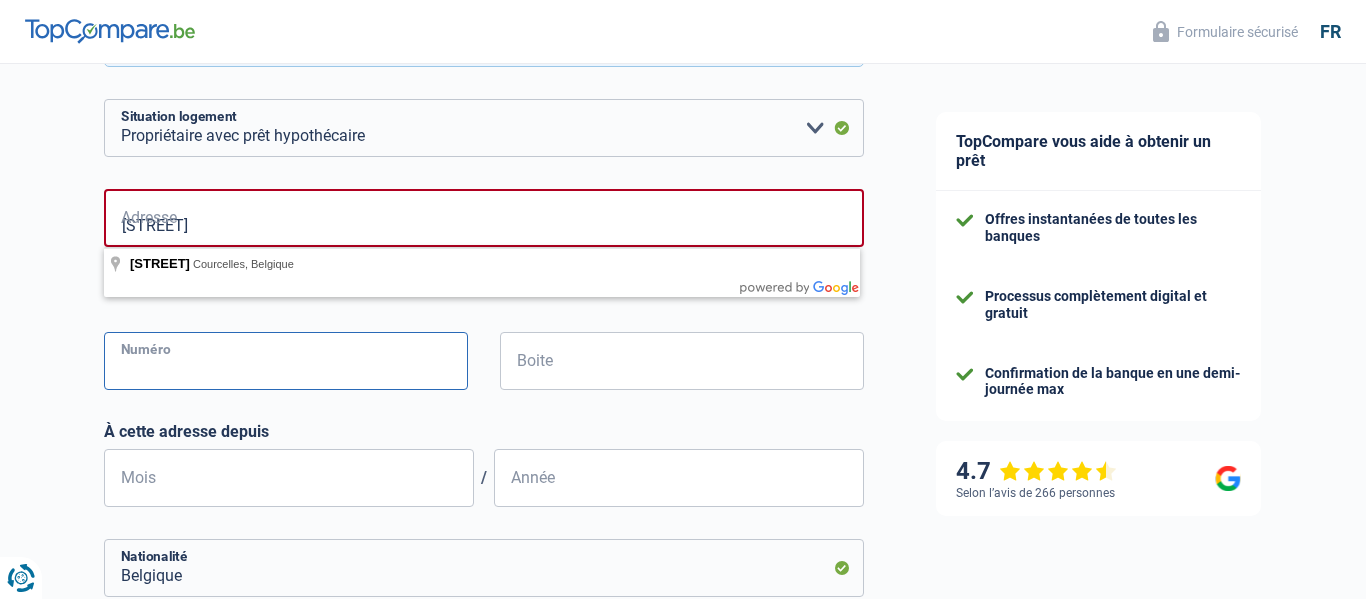 click on "Numéro" at bounding box center (286, 361) 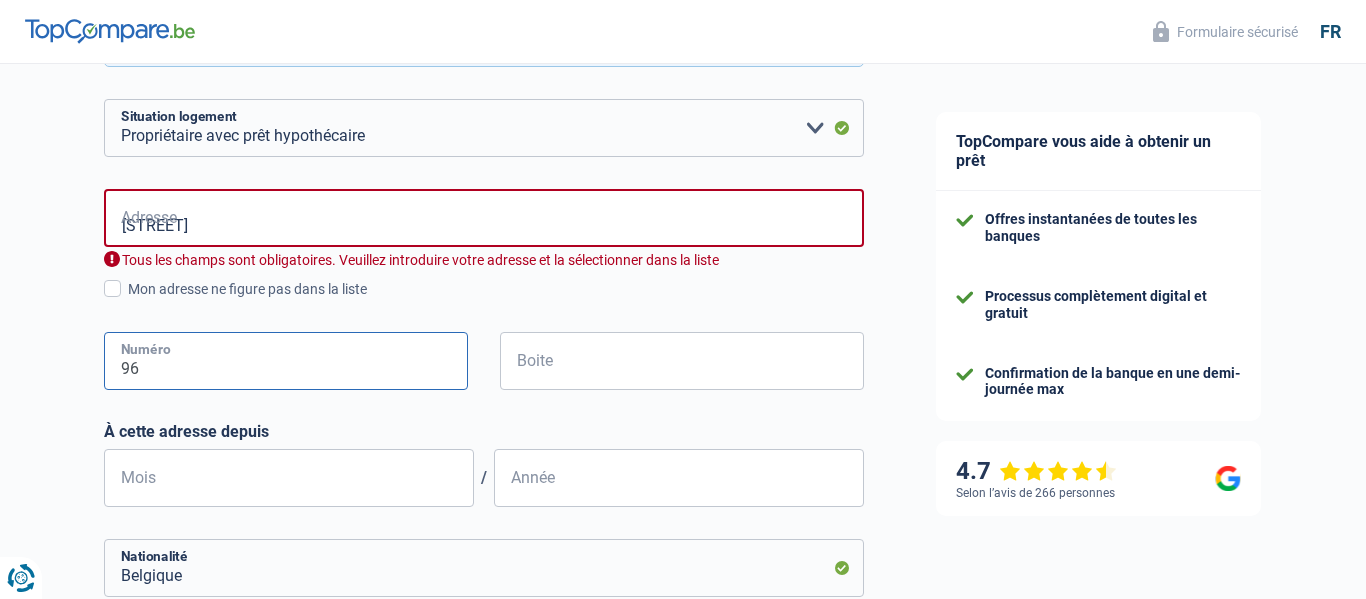 type on "96" 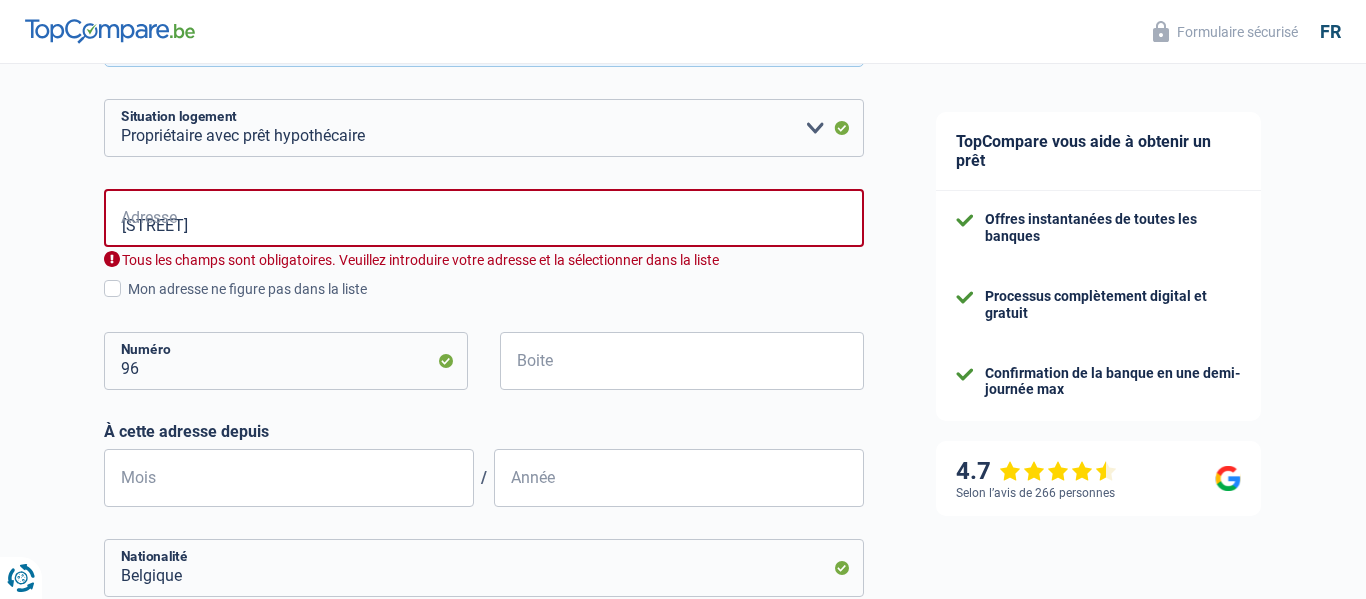 click on "[STREET]
Adresse
Tous les champs sont obligatoires. Veuillez introduire votre adresse et la sélectionner dans la liste" at bounding box center (484, 229) 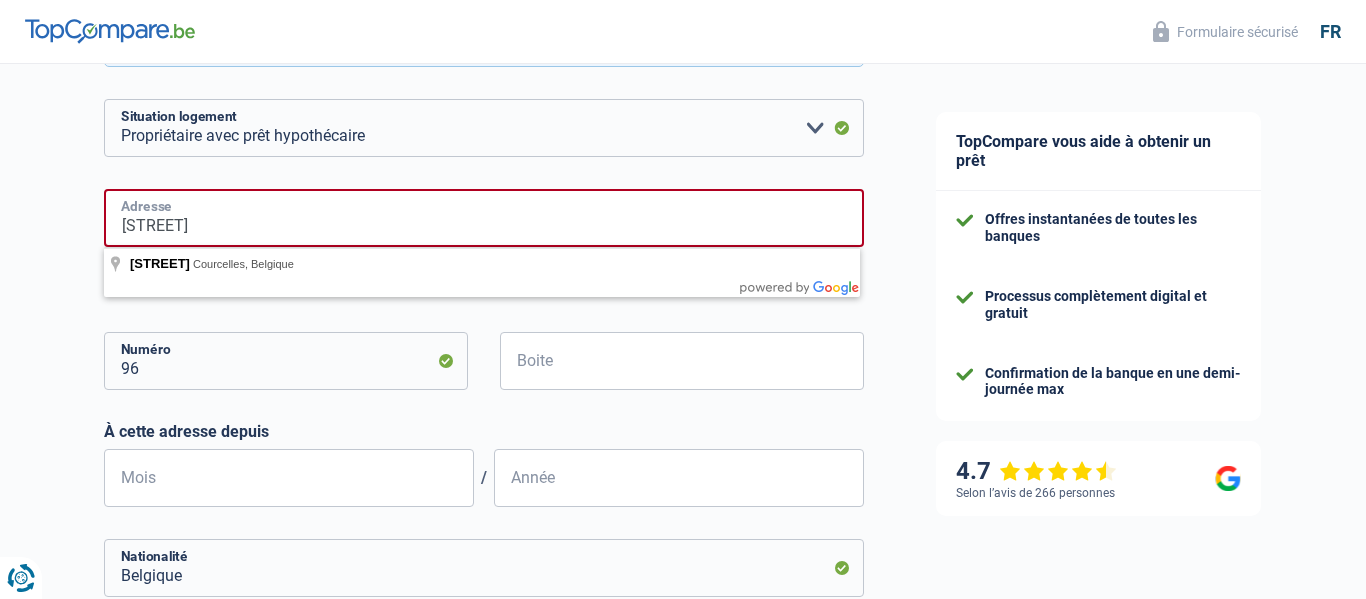 click on "[STREET]" at bounding box center [484, 218] 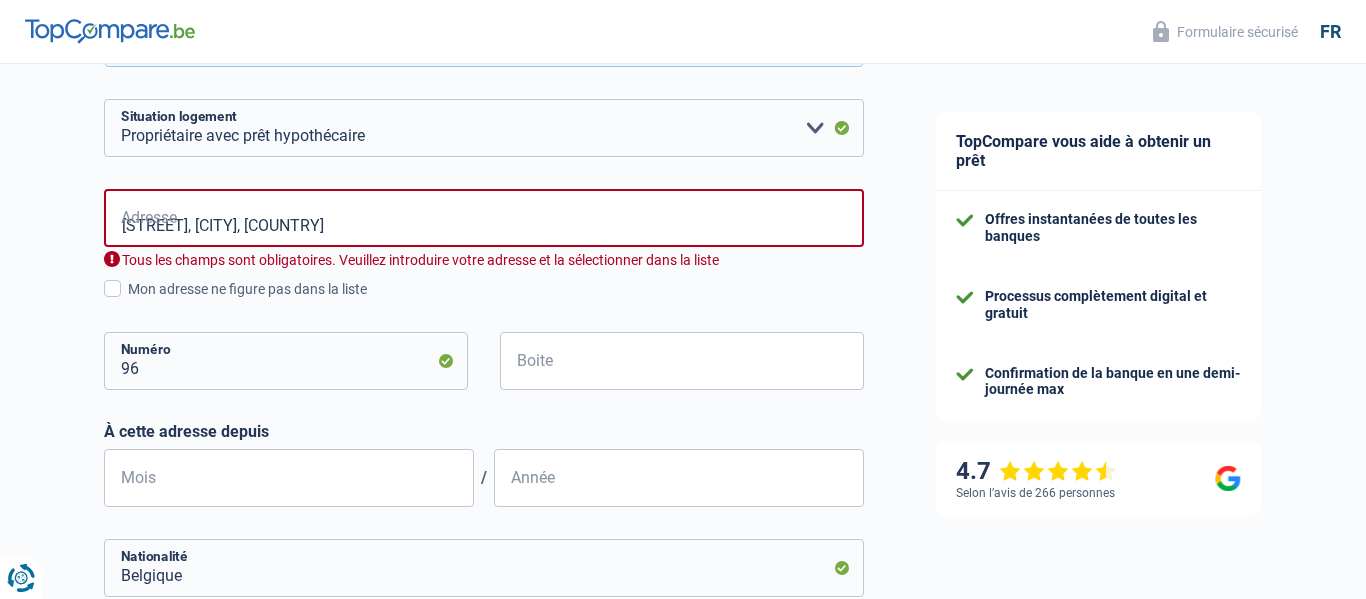type on "[STREET], [POSTAL_CODE], [CITY], [COUNTRY]" 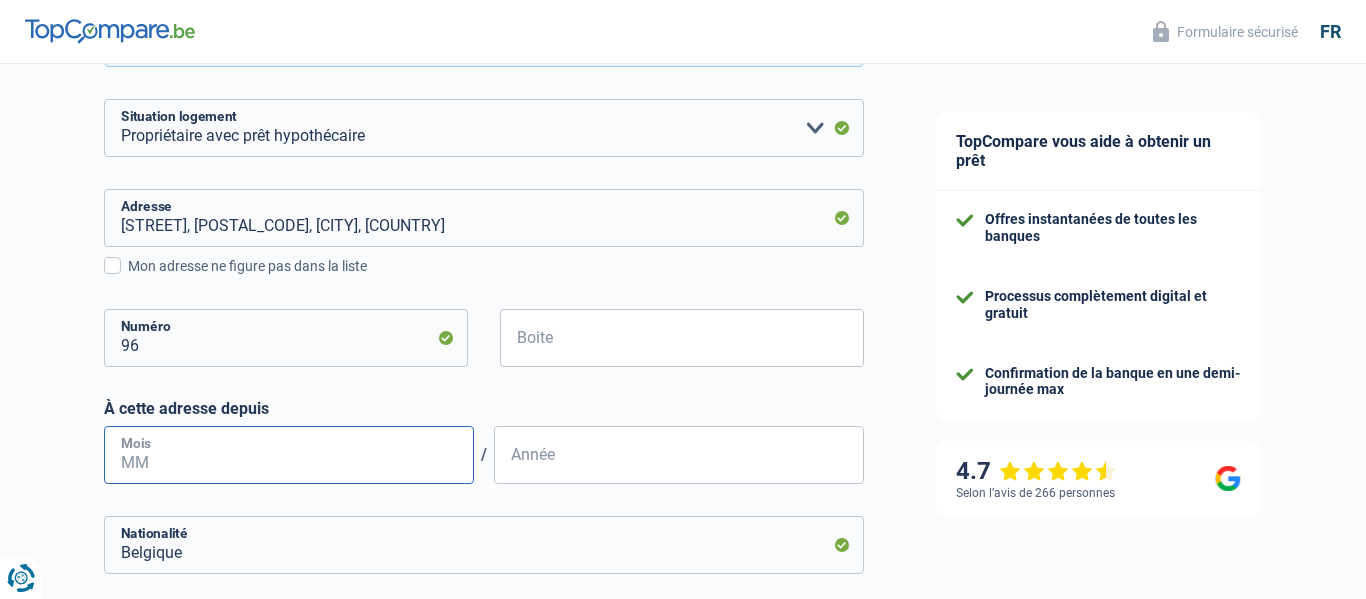 click on "Mois" at bounding box center [289, 455] 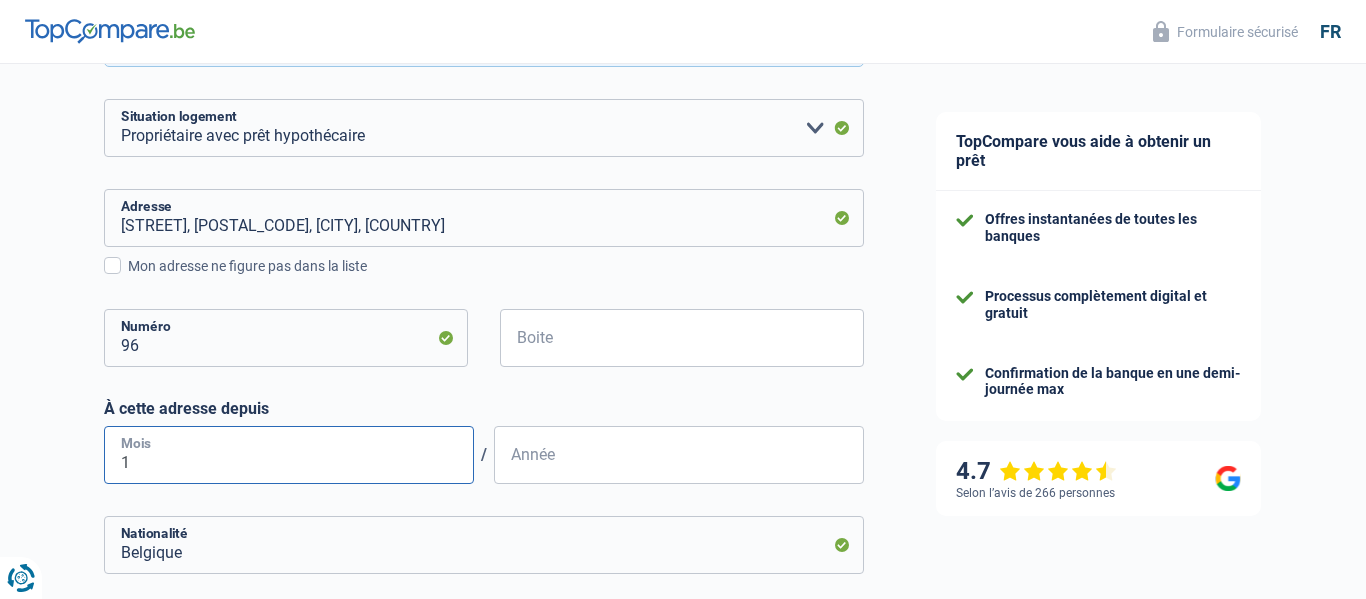 type on "12" 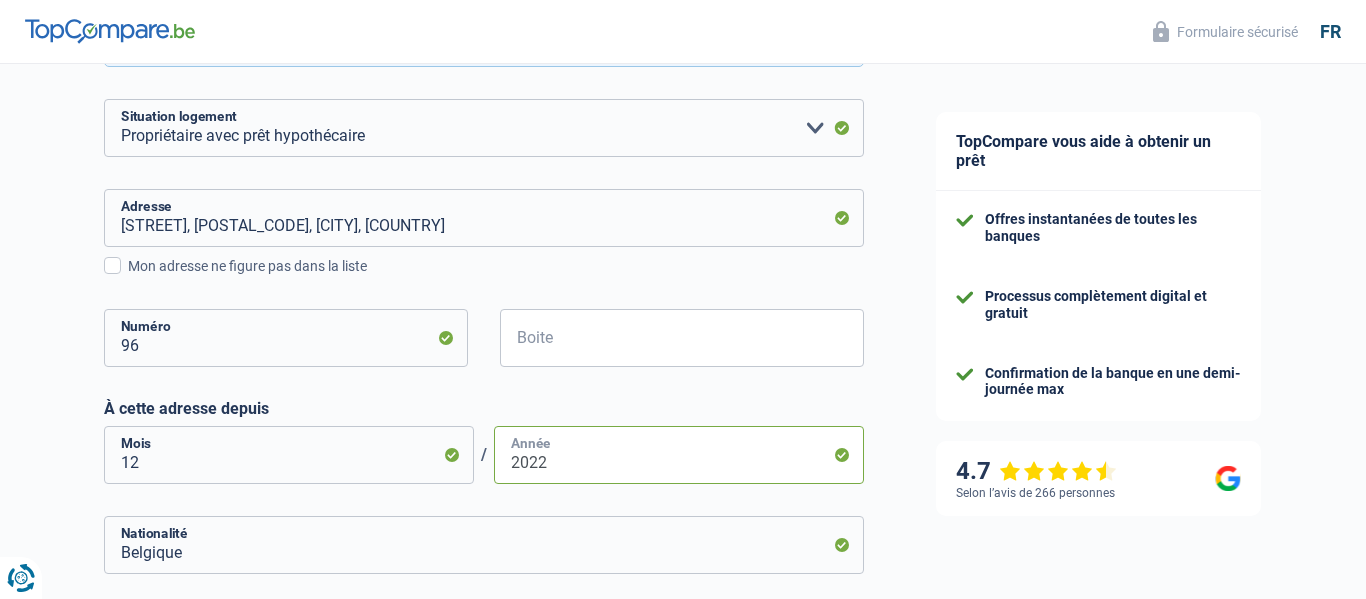 type on "2022" 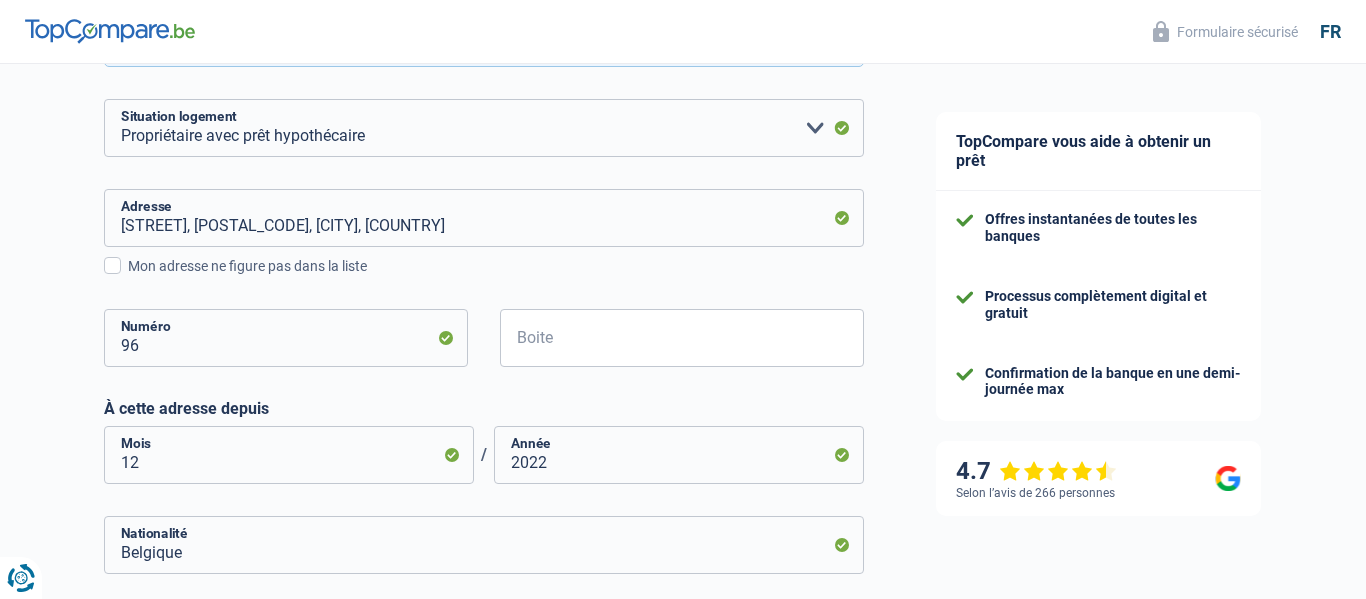 click on "Chance de réussite de votre simulation est de
60%
1
2
3
4
5
Rajoutez  +20%  en complétant l' étape 4
Votre ménage
Les informations sur votre ménage ont un impact sur vos charges et revenus. Les banques en ont donc besoin pour traiter votre demande de prêt
Célibataire Marié(e) Cohabitant(e) légal(e) Divorcé(e) Veuf(ve) Séparé (de fait)
Veuillez sélectionner une option
État civil
Nombre de personnes à charge
Enfants
1
Adultes
Locataire" at bounding box center [450, 302] 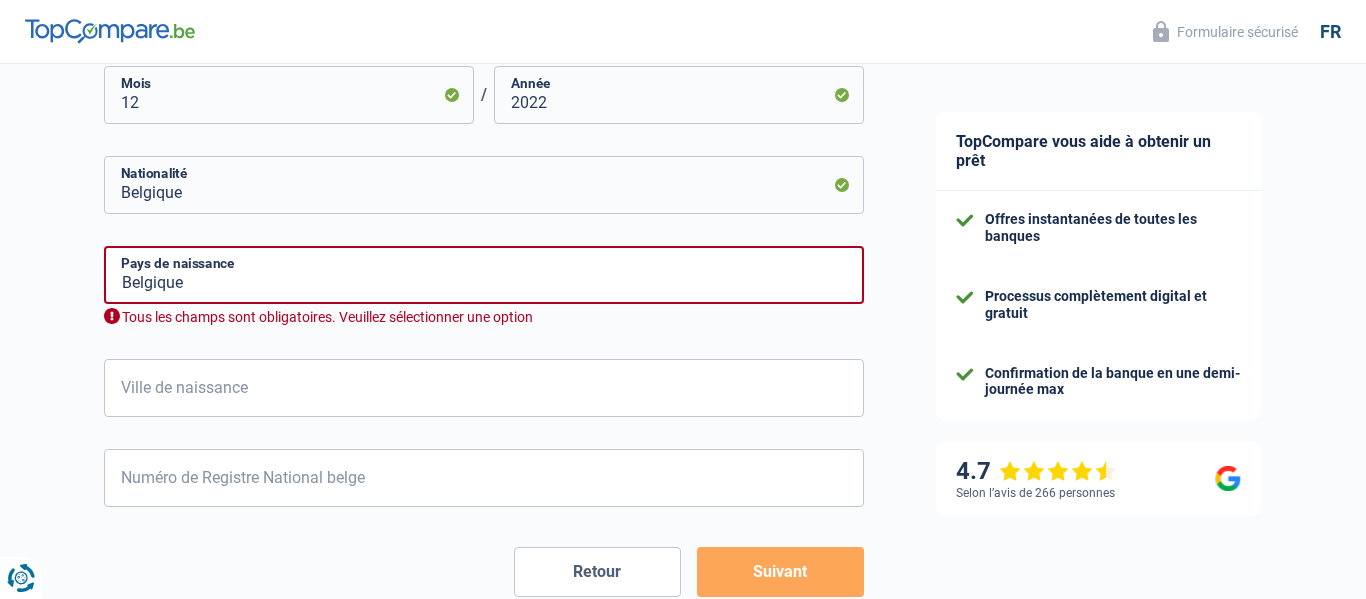 scroll, scrollTop: 920, scrollLeft: 0, axis: vertical 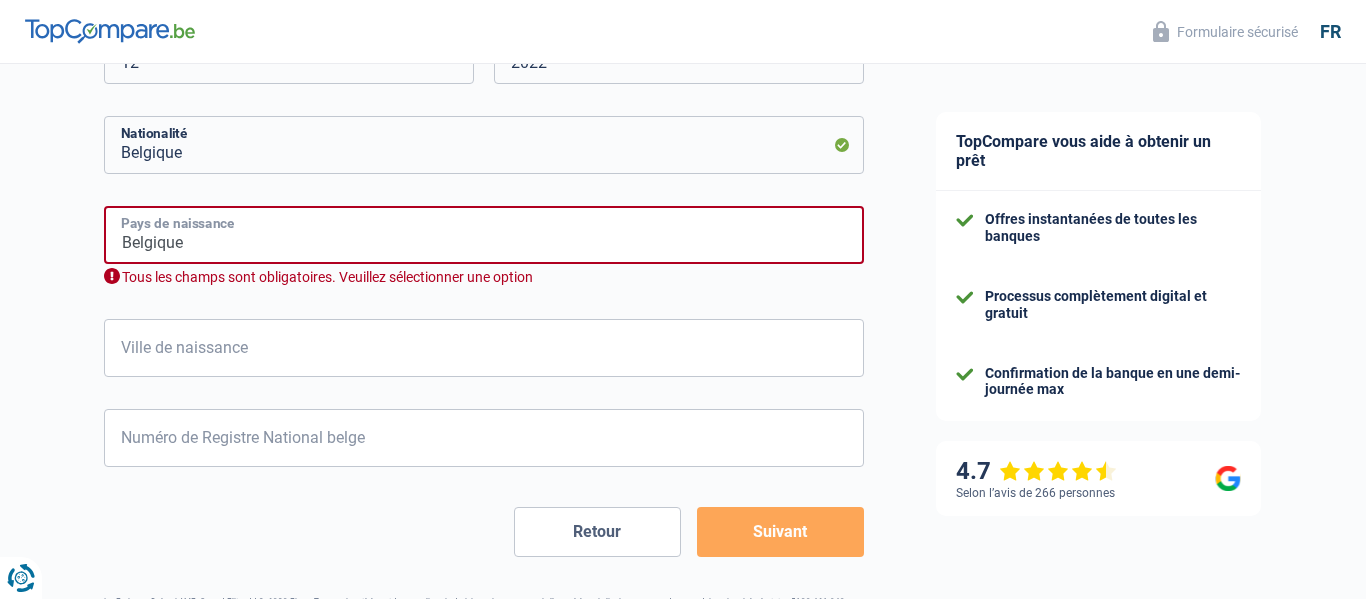 click on "Belgique" at bounding box center (484, 235) 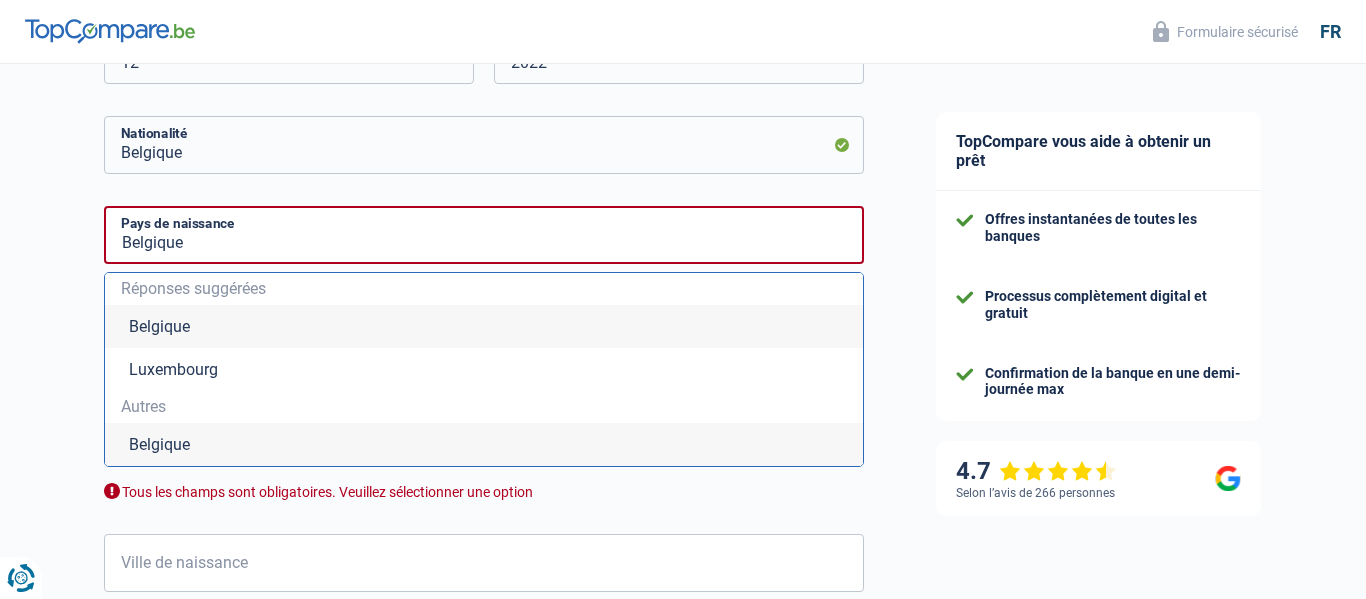 click on "Belgique" at bounding box center (484, 326) 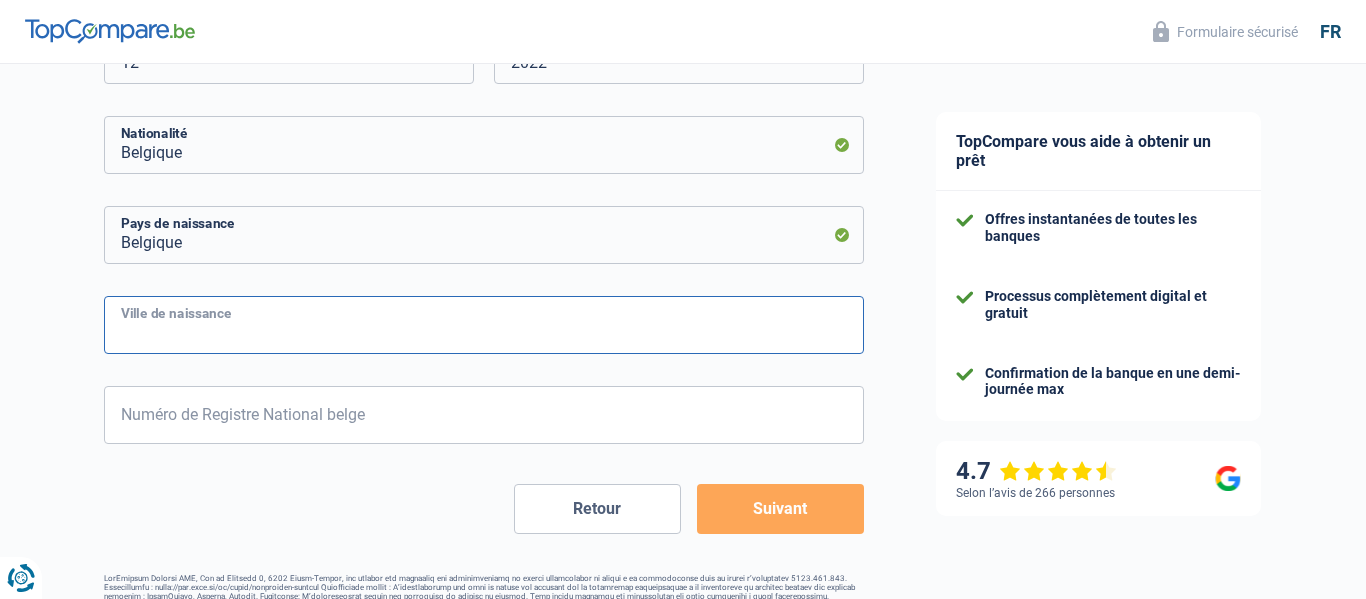 click on "Ville de naissance" at bounding box center [484, 325] 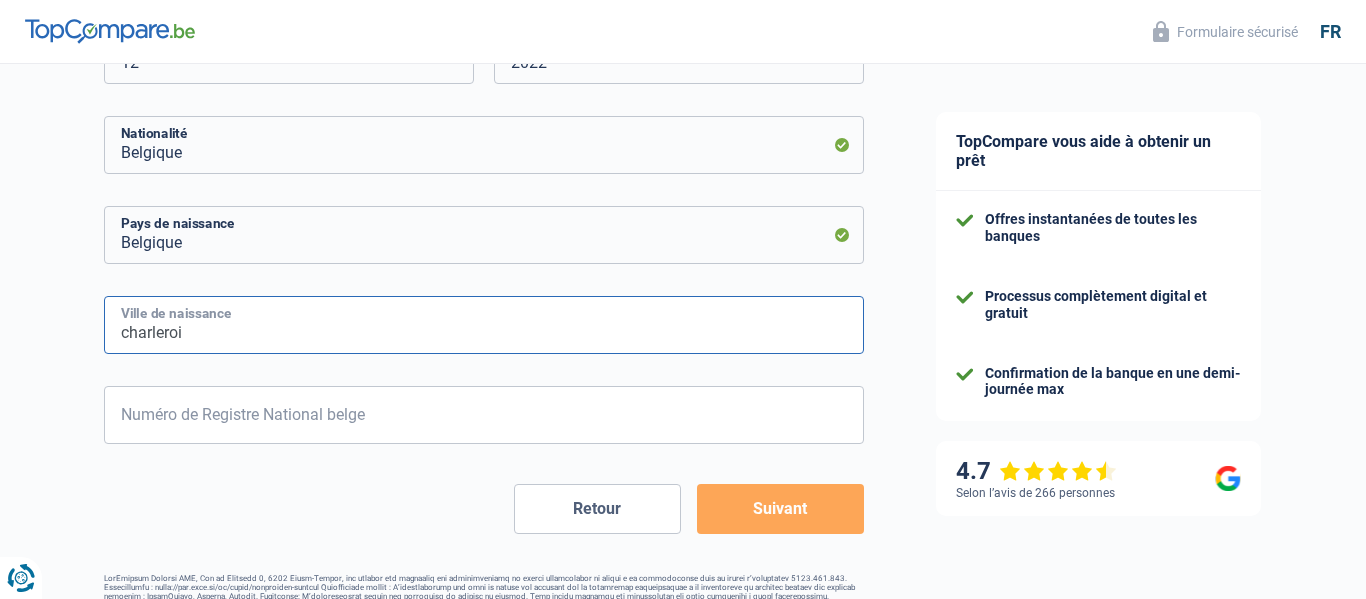 type on "charleroi" 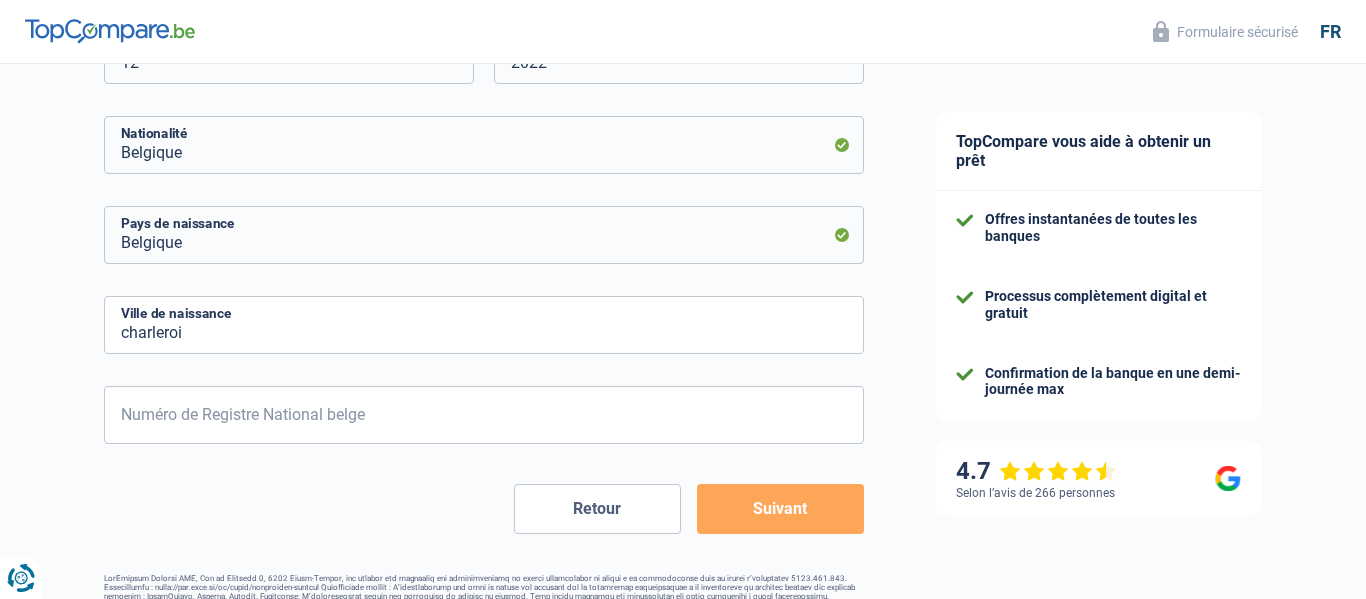 click on "Suivant" at bounding box center [780, 509] 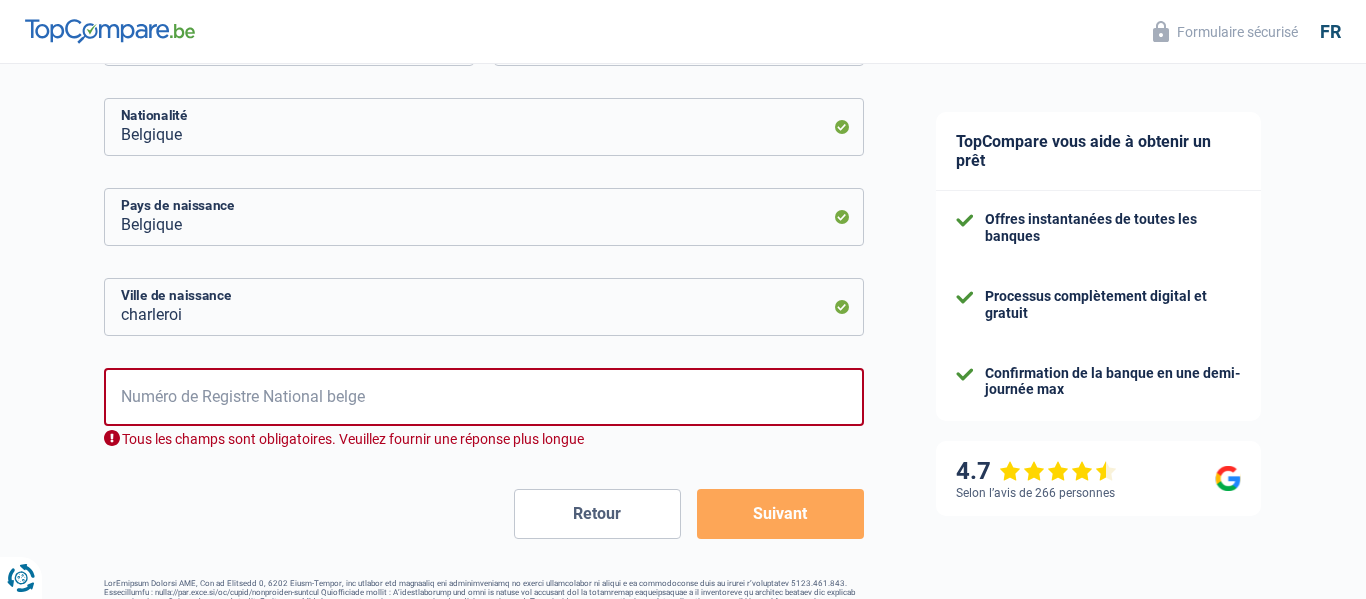 scroll, scrollTop: 965, scrollLeft: 0, axis: vertical 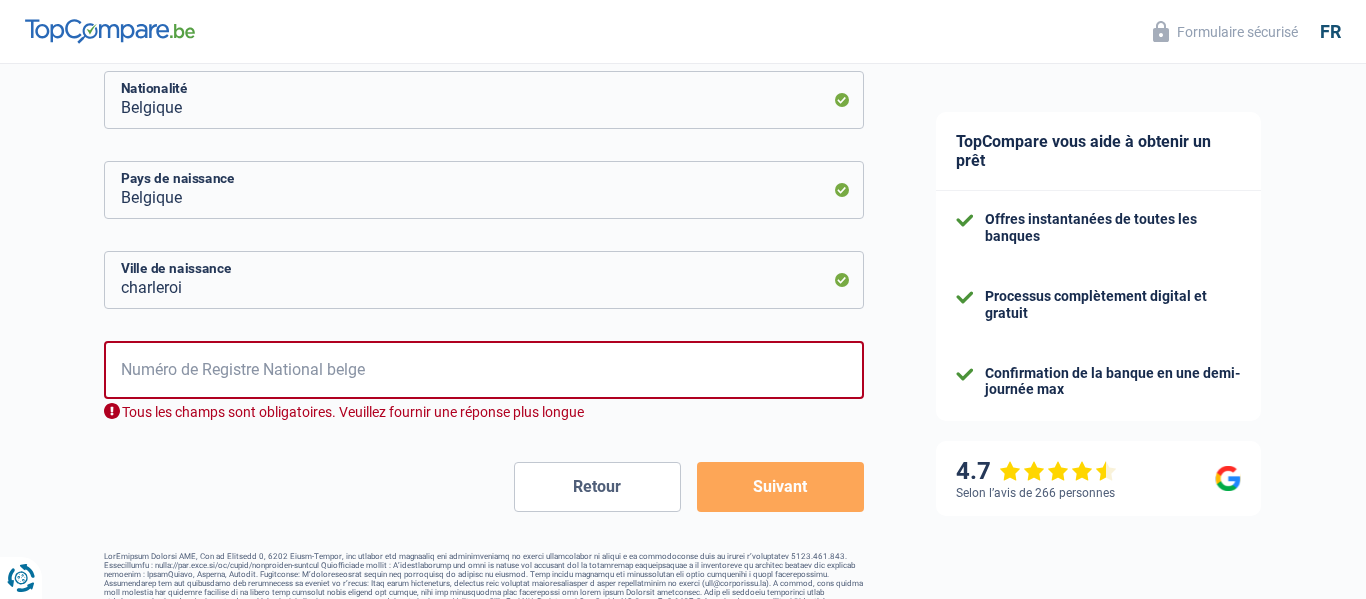 type 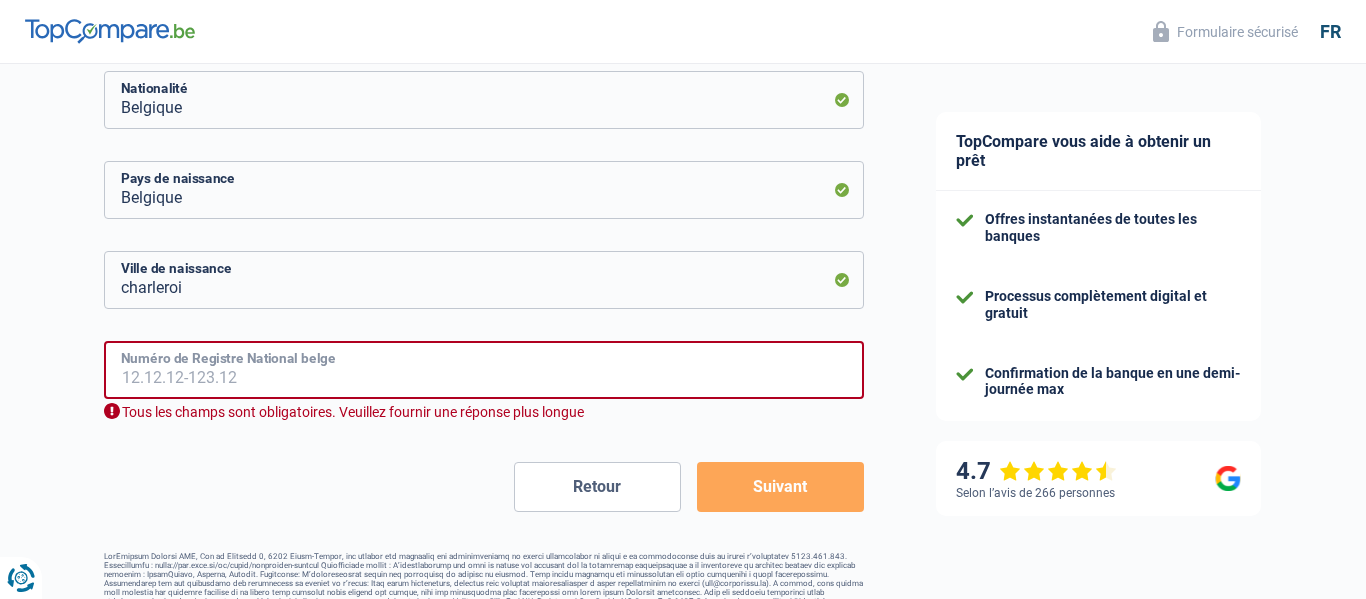 click on "Numéro de Registre National belge" at bounding box center (484, 370) 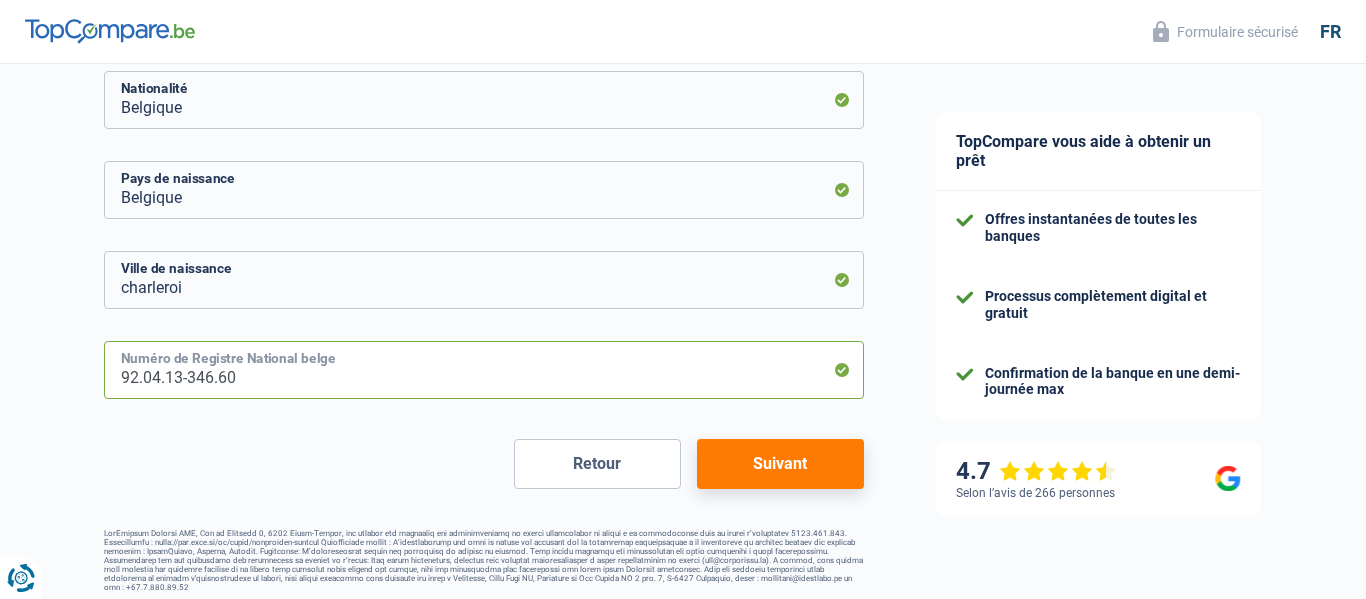 type on "92.04.13-346.60" 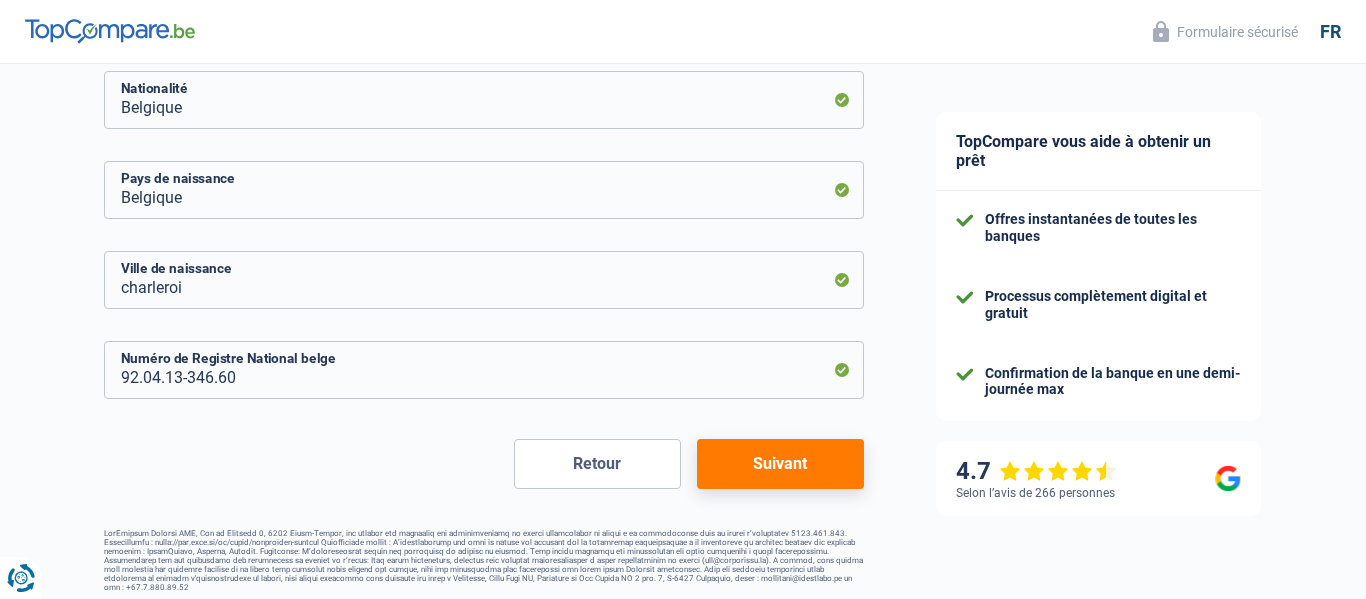 click on "Suivant" at bounding box center (780, 464) 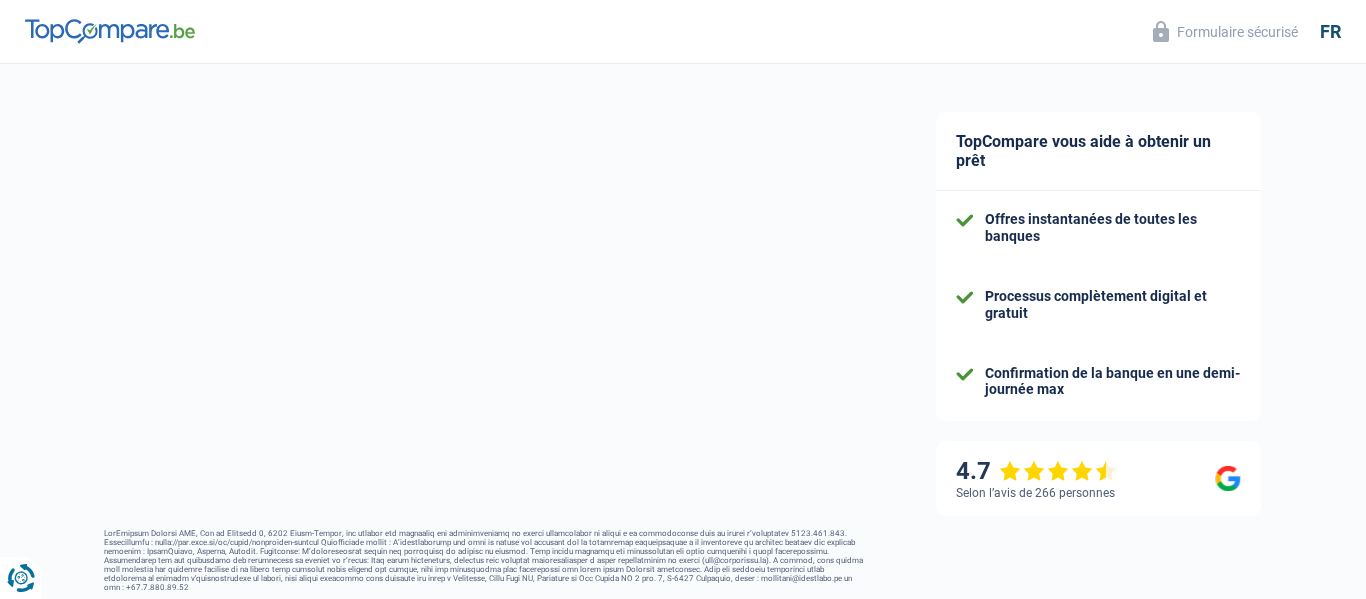 select on "familyAllowances" 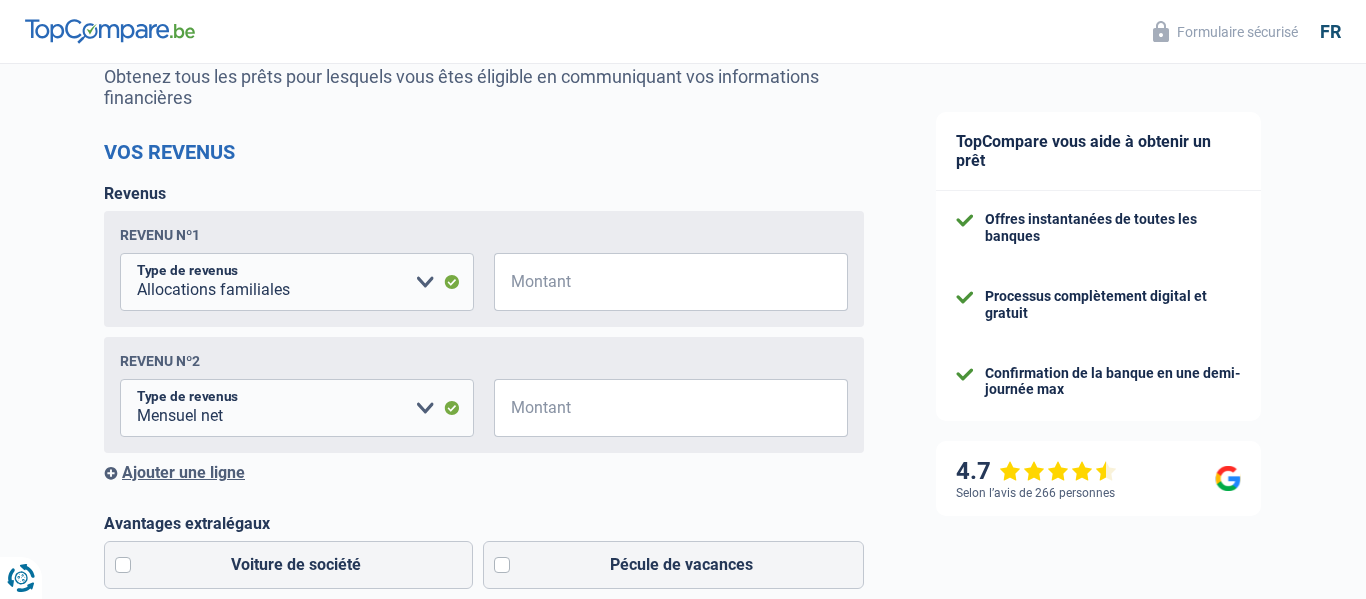 scroll, scrollTop: 280, scrollLeft: 0, axis: vertical 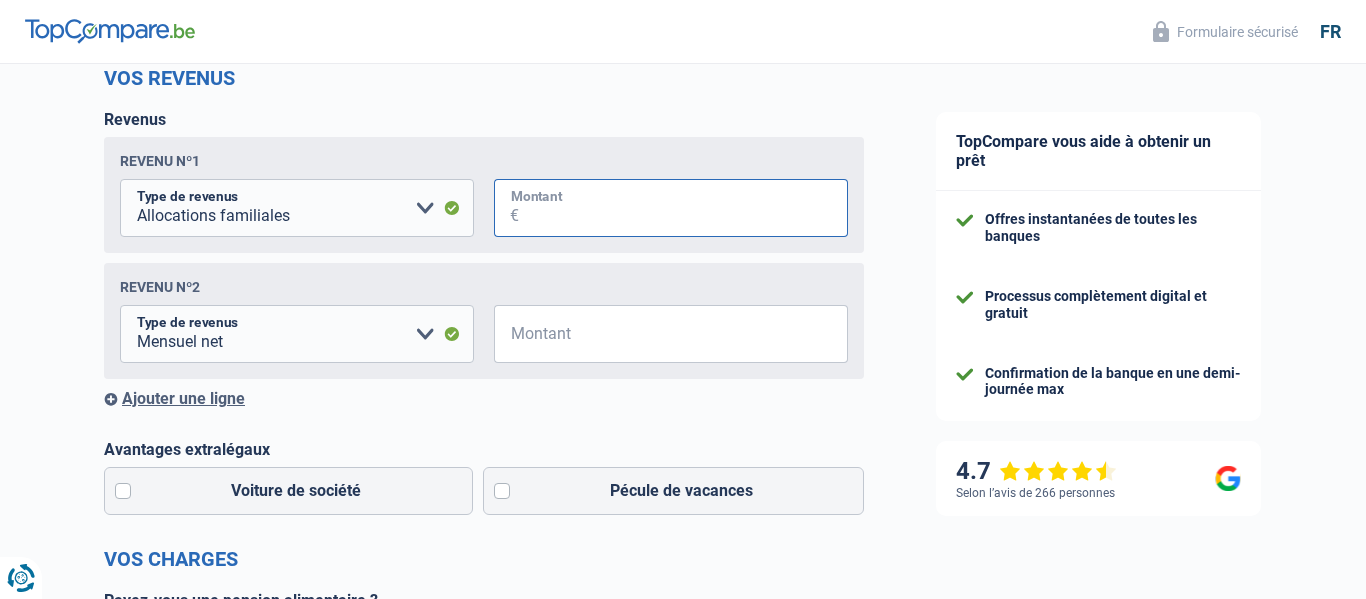 click on "Montant" at bounding box center (683, 208) 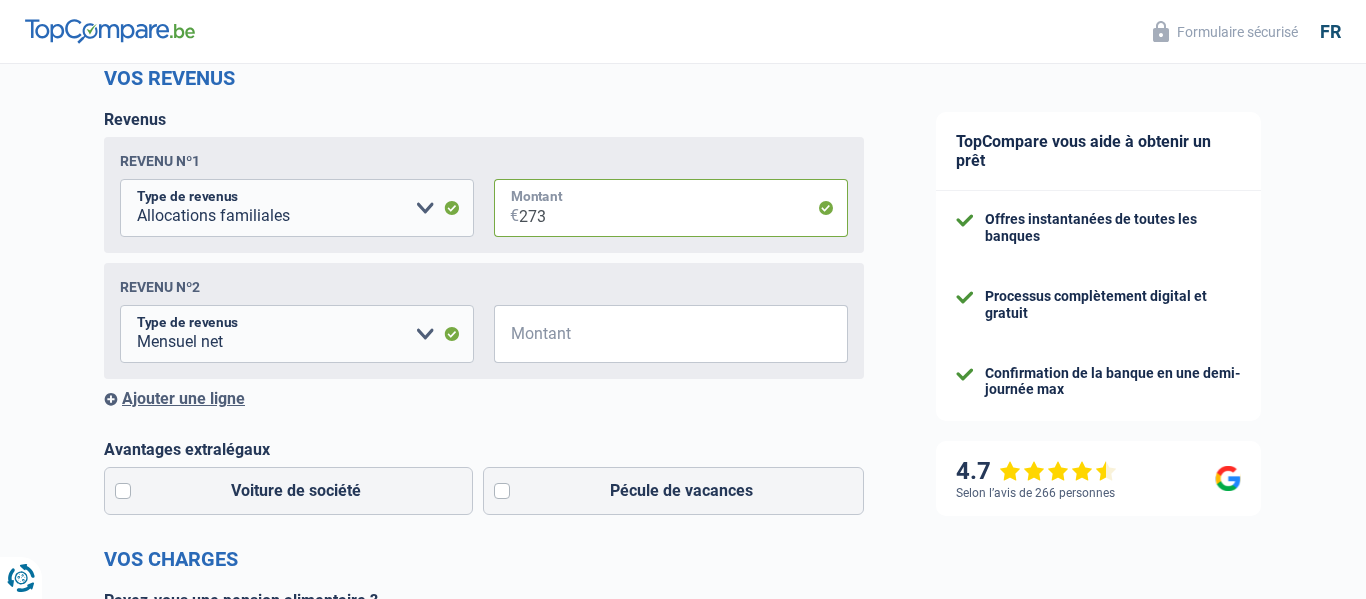 type on "273" 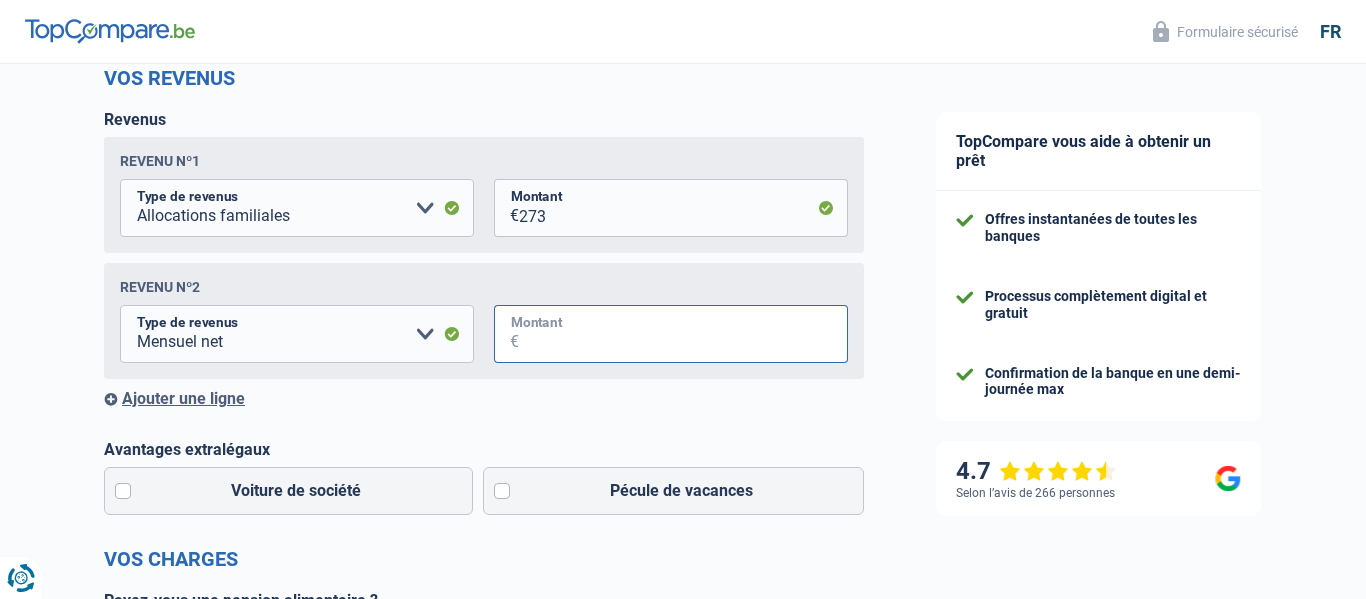 click on "Montant" at bounding box center (683, 334) 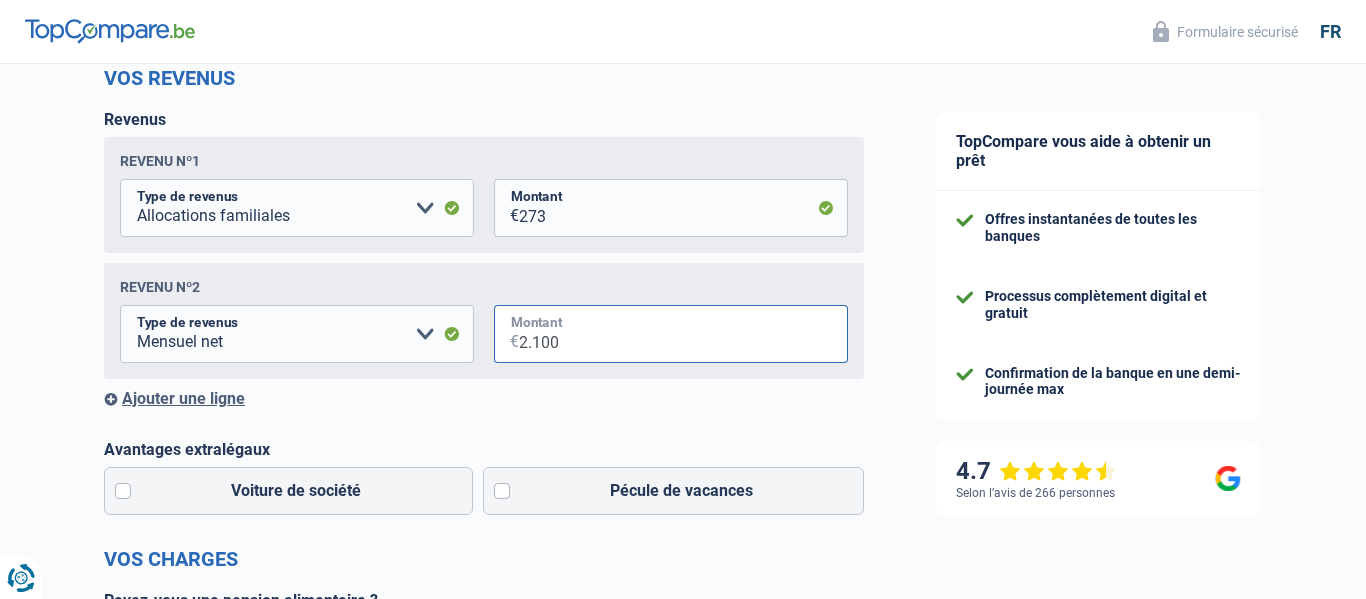 type on "2.100" 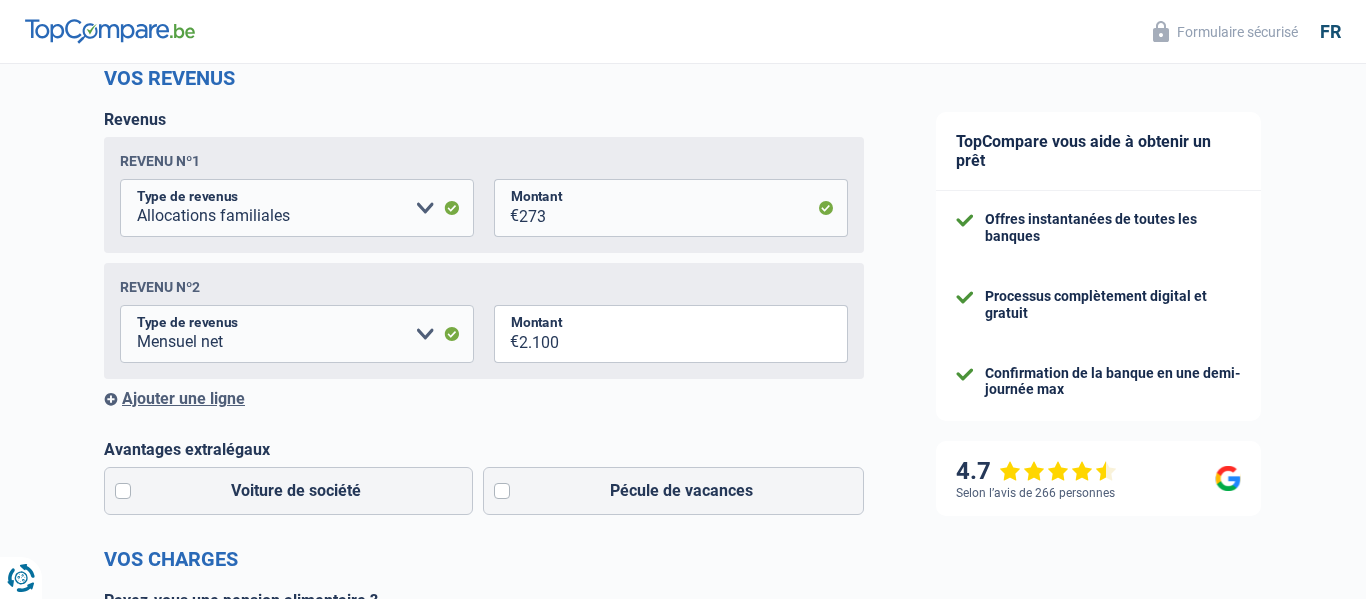 click on "Vous avez le contrôle de vos données
Nous utilisons des cookies, tout comme nos partenaires commerciaux, afin de collecter des informations sur vous à des fins diverses, notamment :
En cliquant sur « Accepter », vous donnez votre consentement à toutes les fins énoncées. Vous pouvez également choisir de spécifier les finalités auxquelles vous souhaitez donner votre consentement. Pour ce faire, il vous suffit de cocher la case située à côté de la finalité et d’appuyer sur « Enregistrer les paramètres ».
Vous pouvez à tout moment révoquer votre consentement en cliquant sur la petite icône située dans le coin inférieur gauche du site Internet. En savoir plus sur les cookies
Politique de confidentialité de Google
Service:" at bounding box center (683, 29) 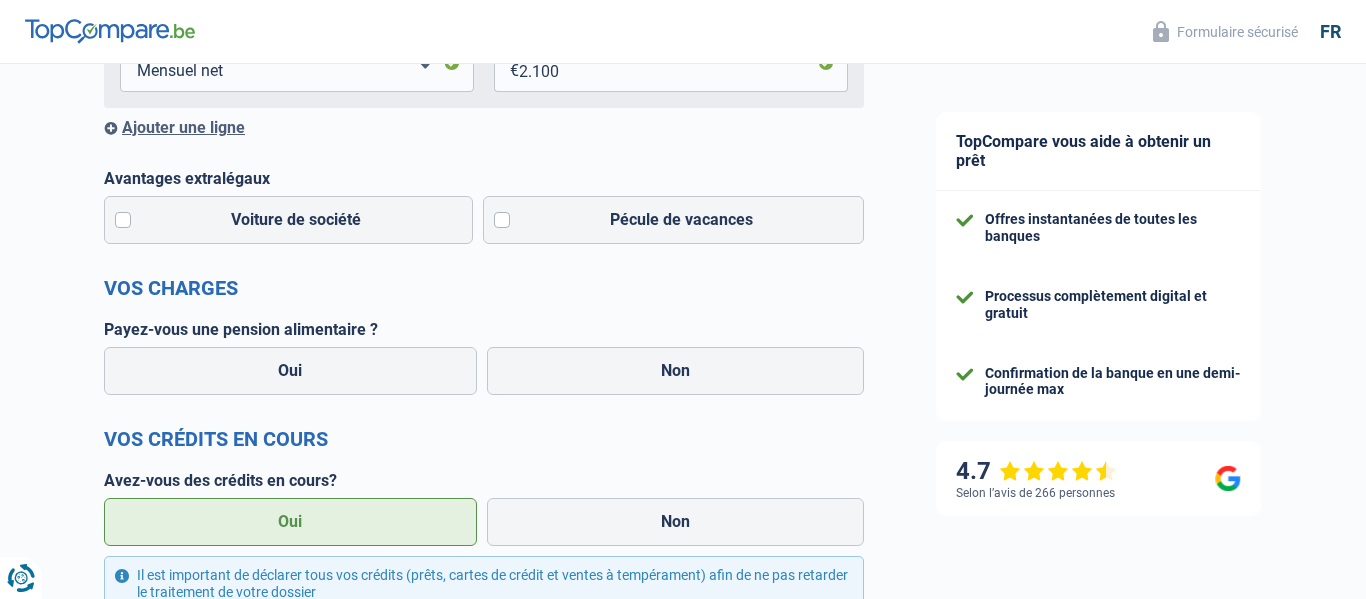 scroll, scrollTop: 560, scrollLeft: 0, axis: vertical 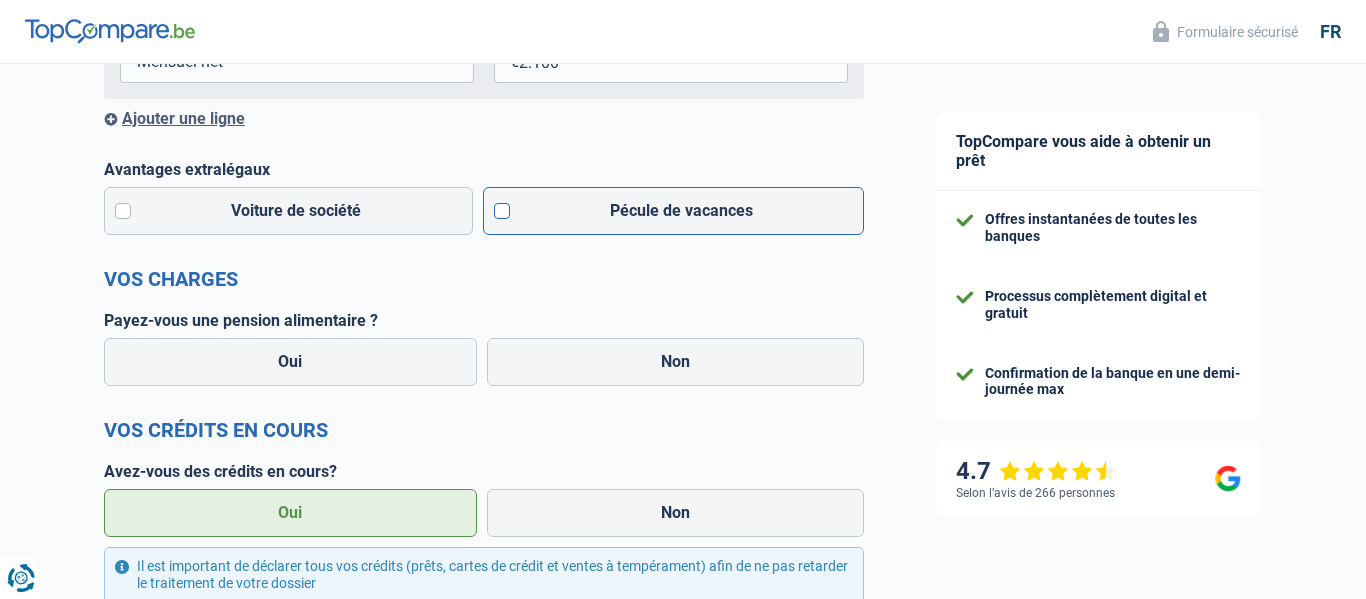 click on "Pécule de vacances" at bounding box center (674, 211) 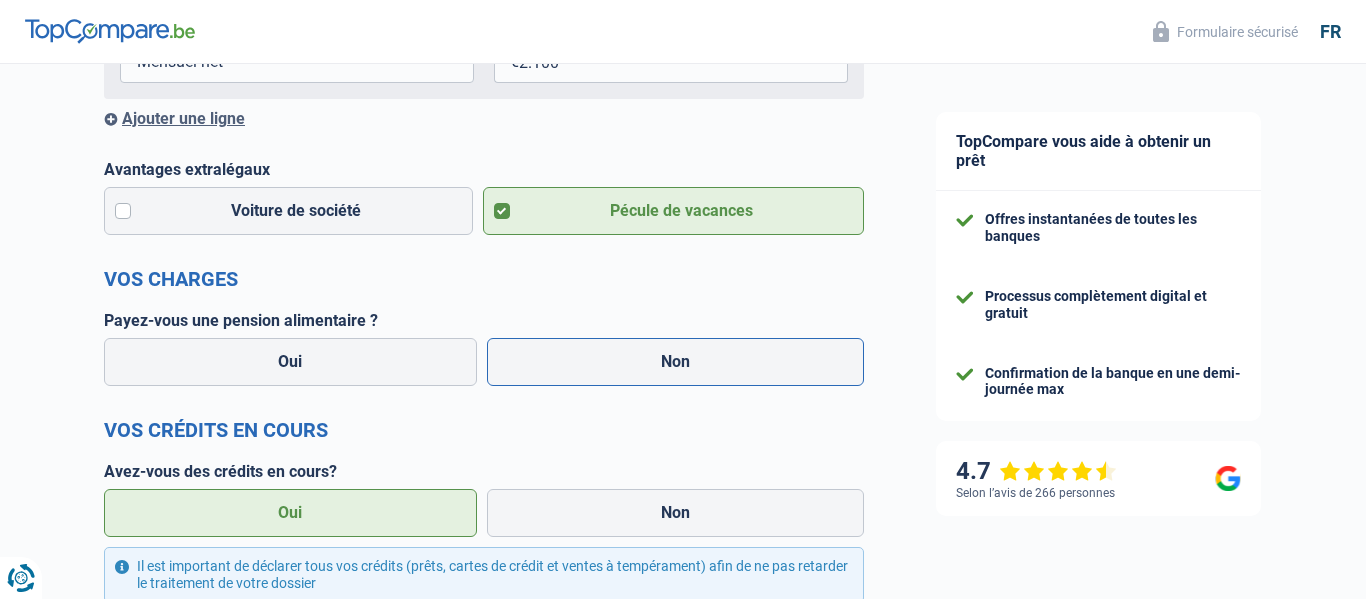 click on "Non" at bounding box center (676, 362) 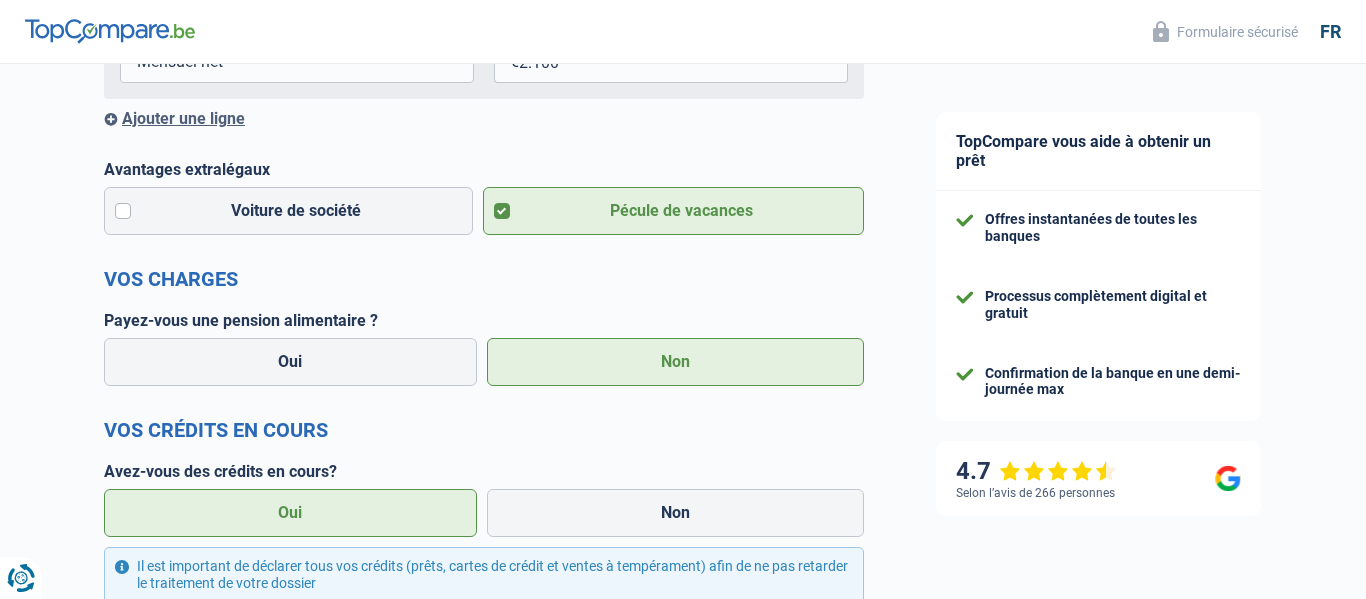 click on "Oui" at bounding box center [290, 362] 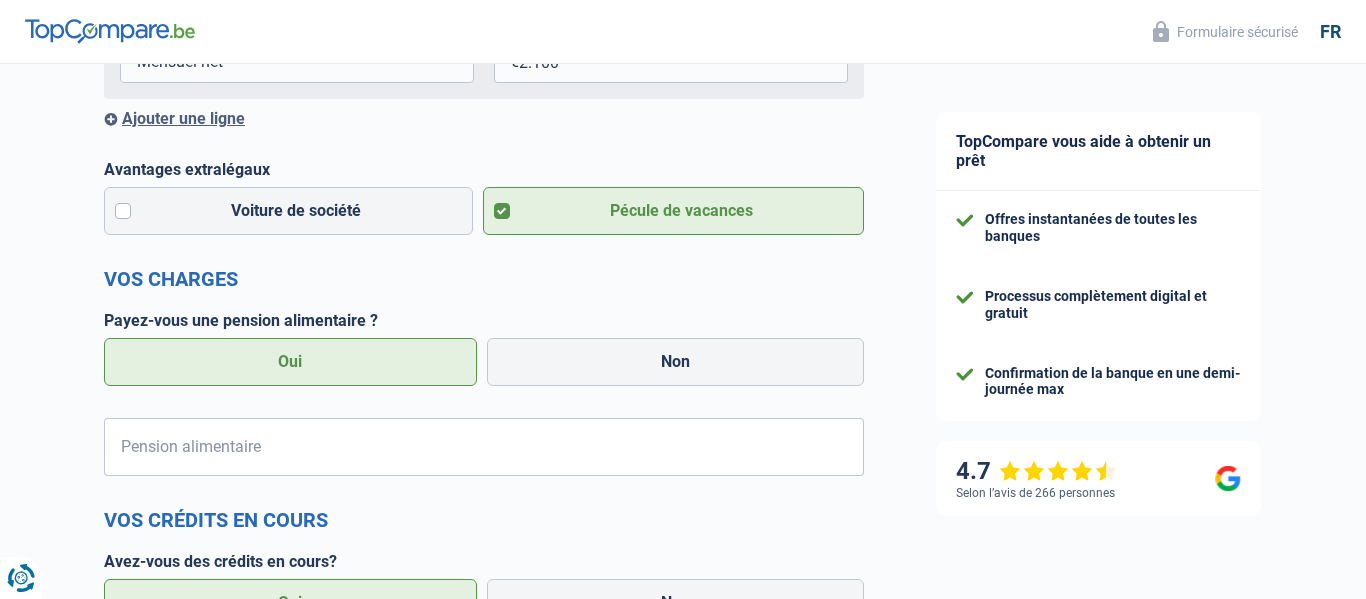 click on "Non" at bounding box center [676, 362] 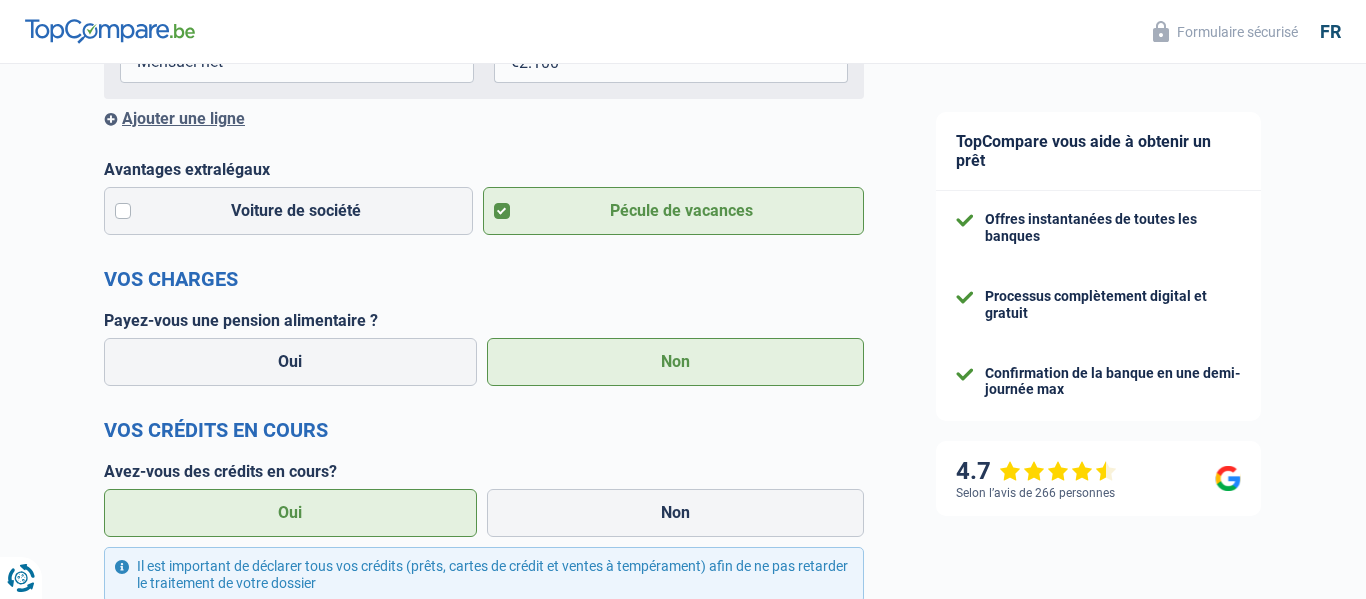 click on "Oui" at bounding box center (290, 362) 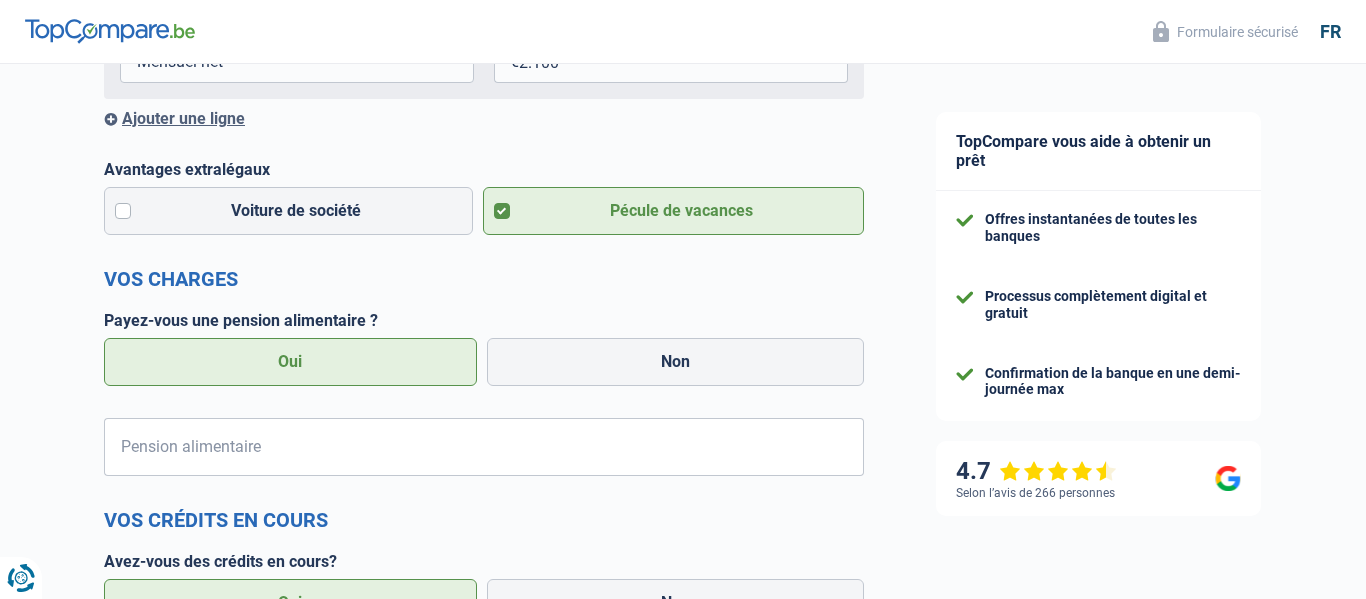 click on "Non" at bounding box center [676, 362] 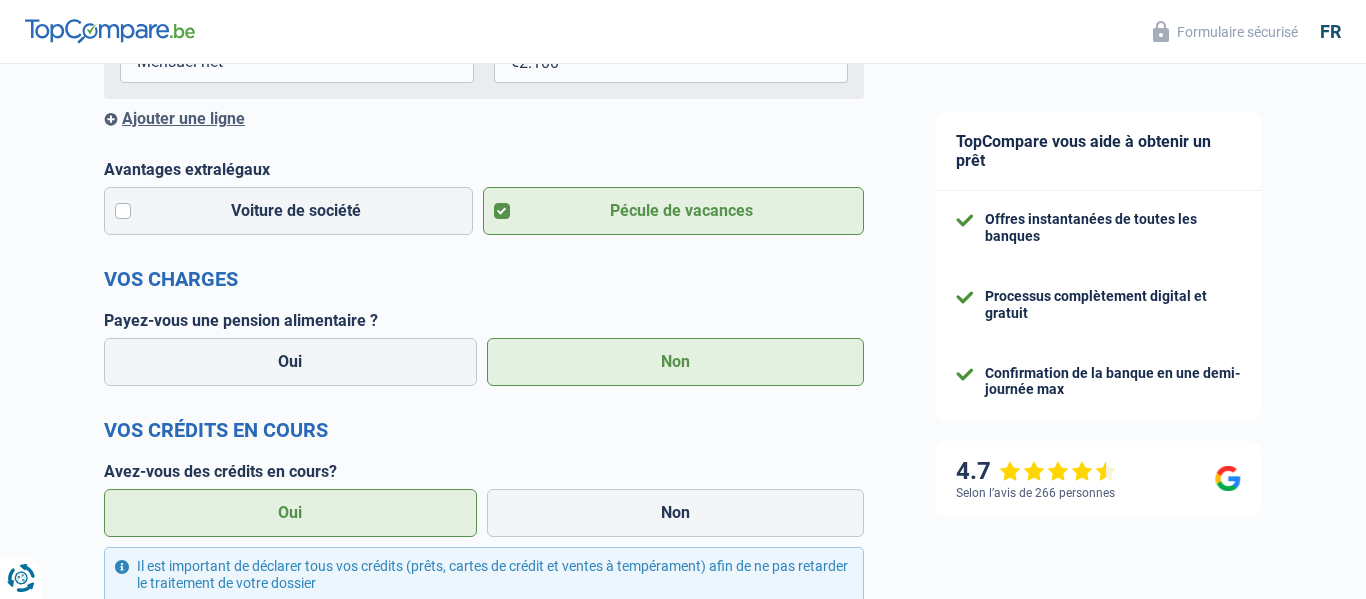 click on "Chance de réussite de votre simulation est de
80%
1
2
3
4
5
Rajoutez  +10%  en complétant l' étape 5
Situation financière
Obtenez tous les prêts pour lesquels vous êtes éligible en communiquant vos informations financières
Vos revenus
Revenus
Revenu nº1
Allocation d'handicap Allocations chômage Allocations familiales Chèques repas Complément d'entreprise Indemnité mutuelle Indépendant complémentaire Mensuel net Pension Pension alimentaire Pension d'invalidité Revenu d'intégration sociale Revenus locatifs Autres revenus
Type de revenus
273" at bounding box center [450, 498] 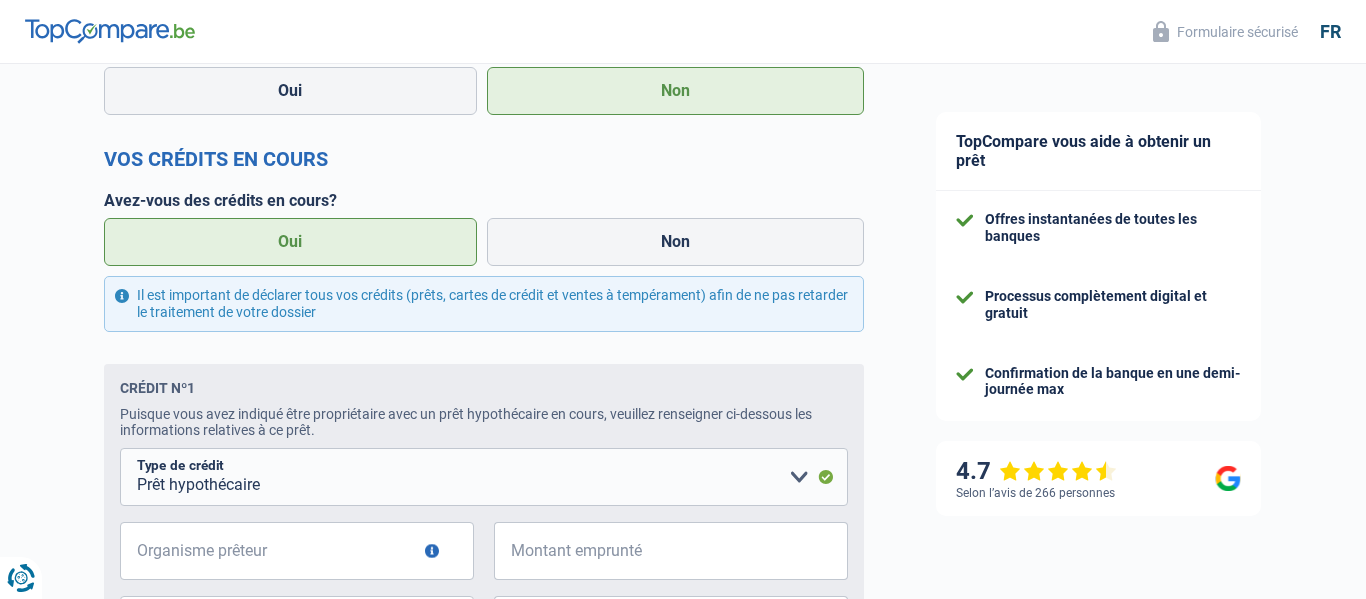 scroll, scrollTop: 840, scrollLeft: 0, axis: vertical 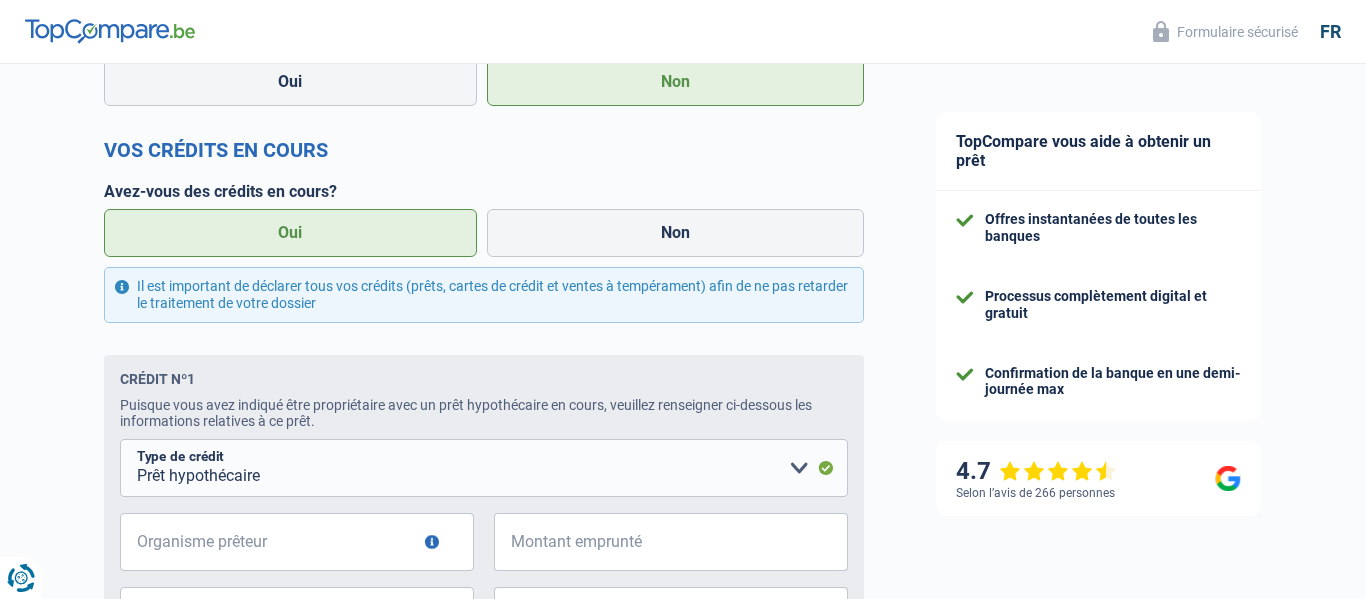 click on "Oui" at bounding box center (290, 233) 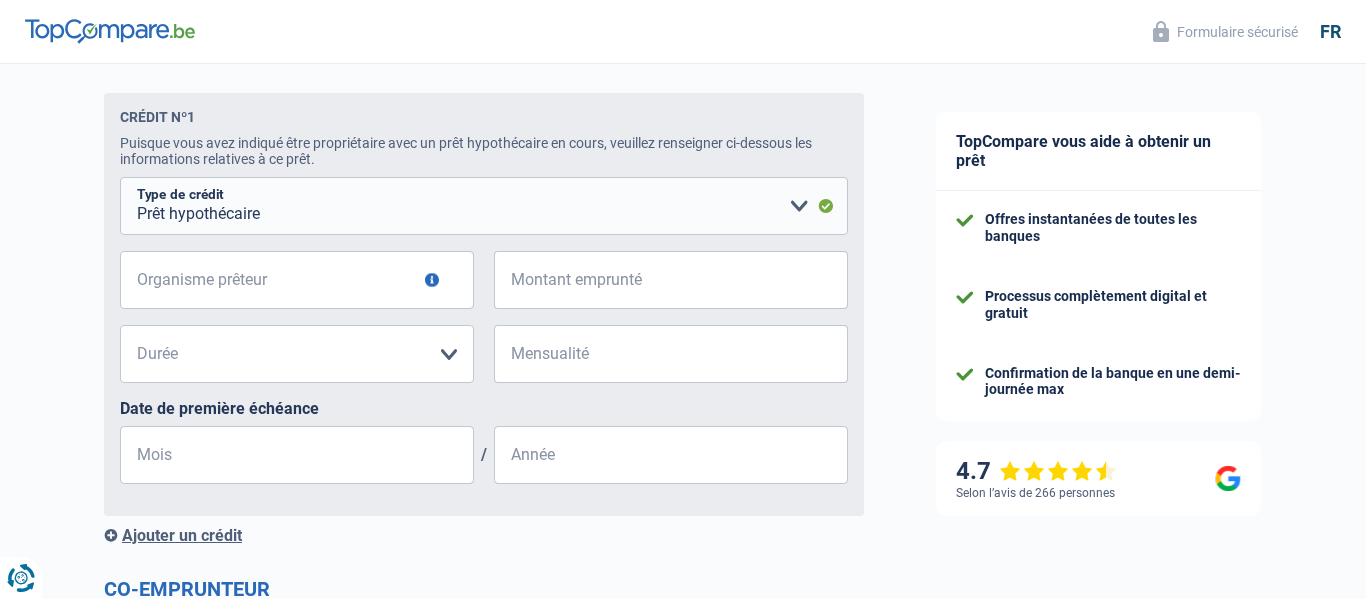 scroll, scrollTop: 1120, scrollLeft: 0, axis: vertical 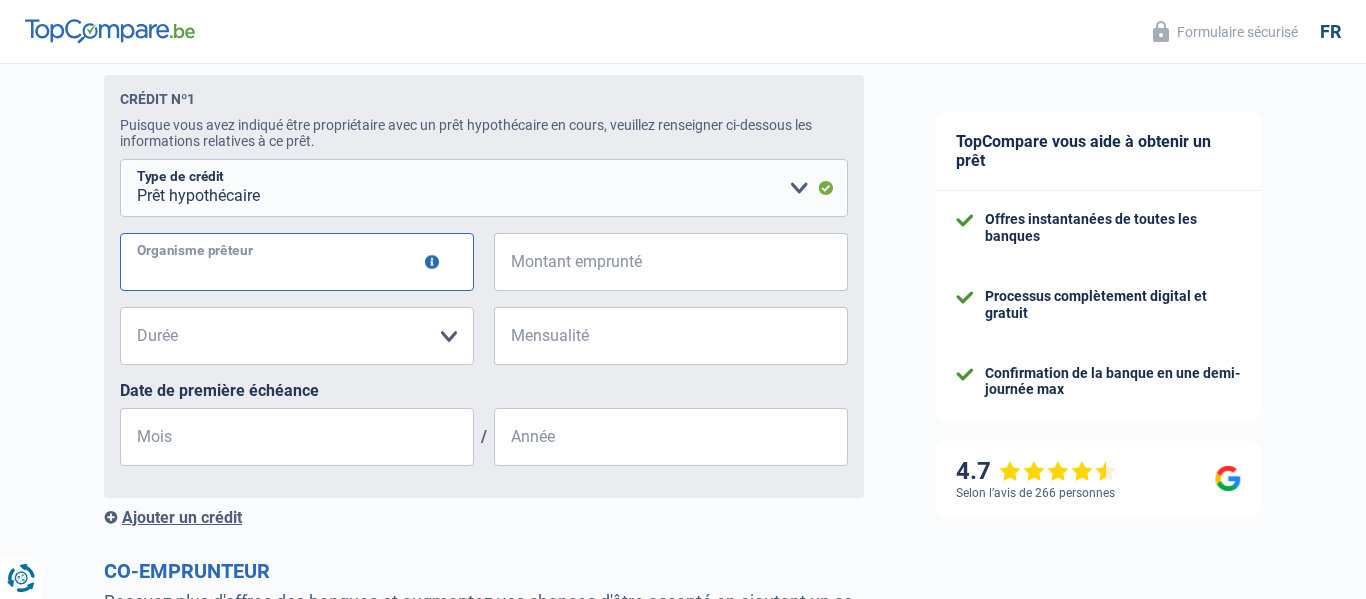 click on "Organisme prêteur" at bounding box center (297, 262) 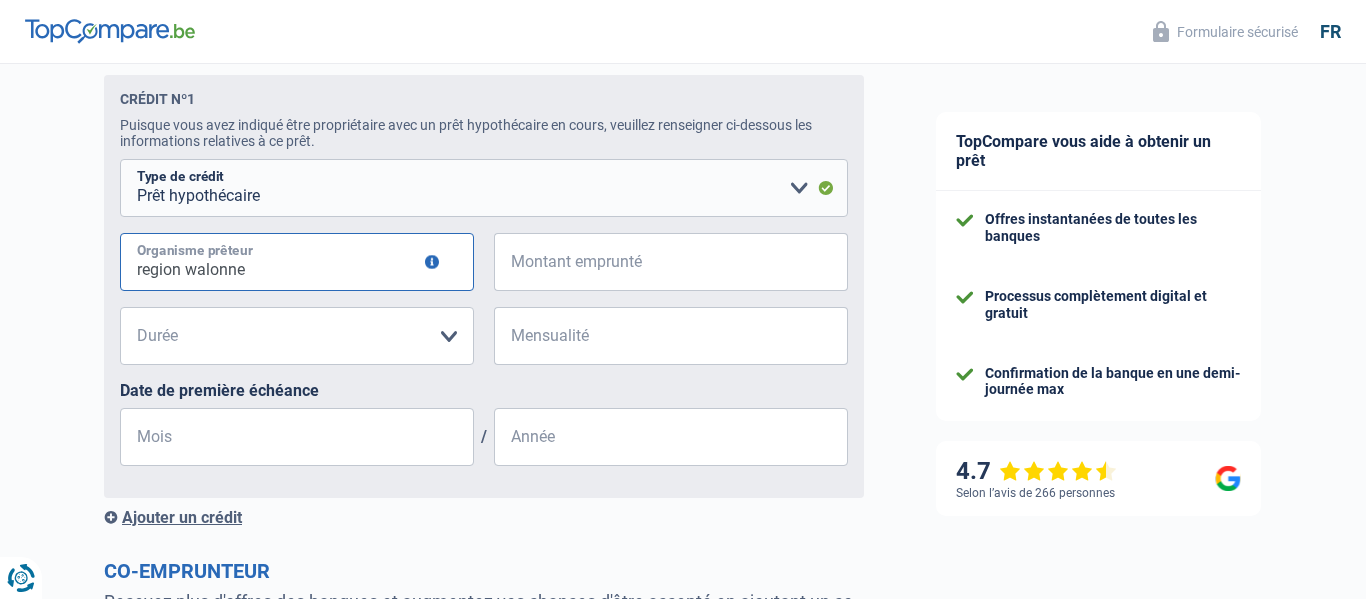 type on "region walonne" 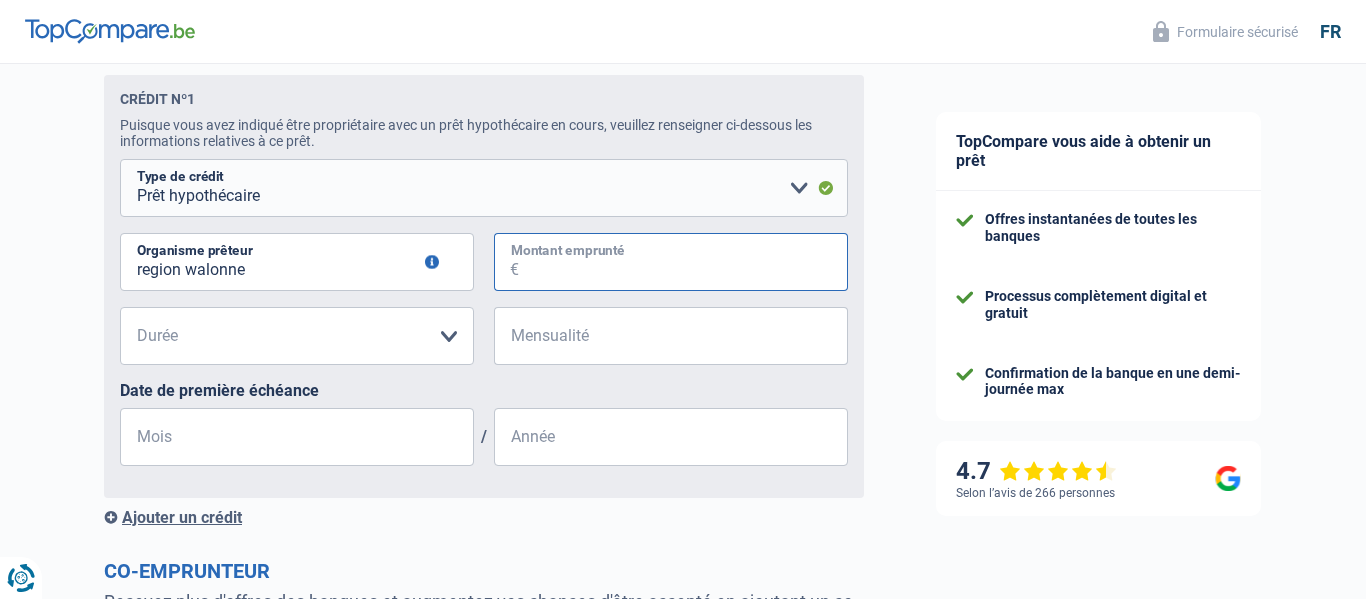 click on "Montant emprunté" at bounding box center [683, 262] 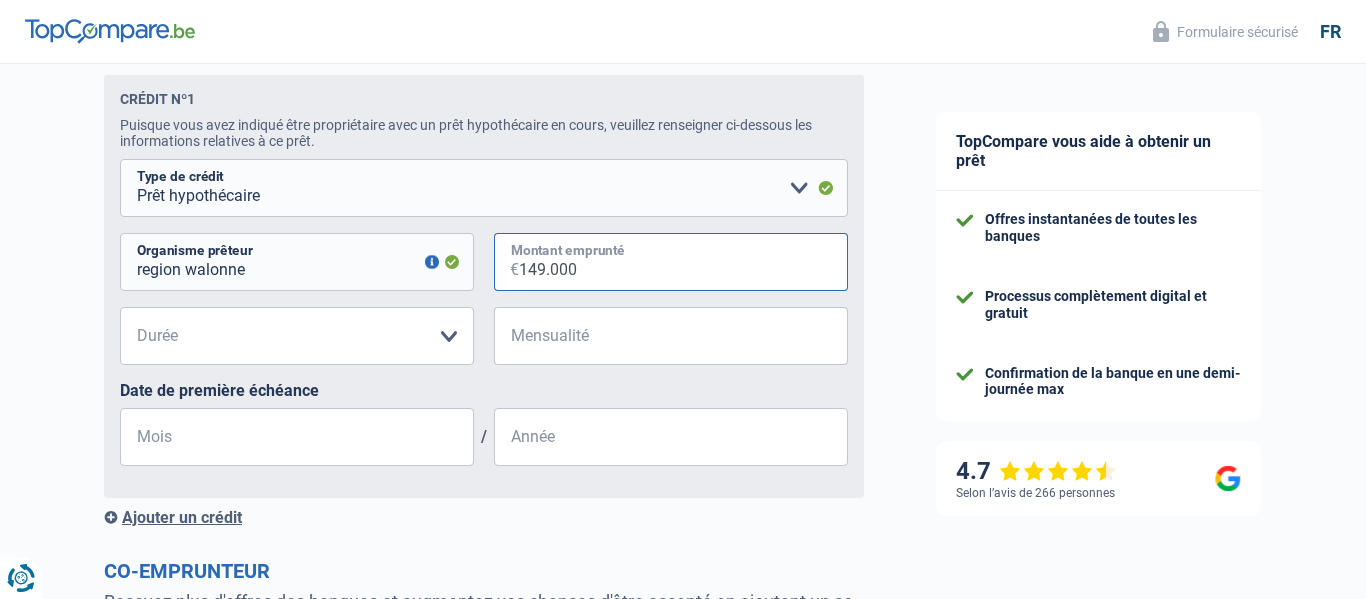 type on "149.000" 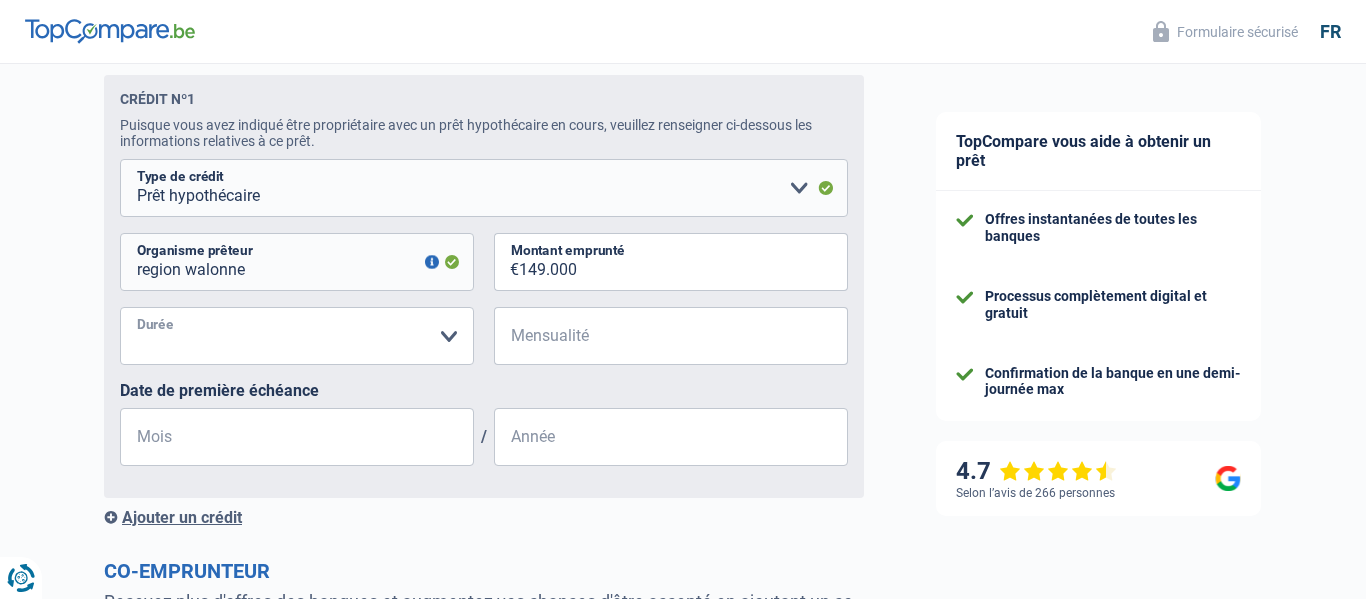 click on "120 mois 180 mois 240 mois 300 mois 360 mois 420 mois
Veuillez sélectionner une option" at bounding box center [297, 336] 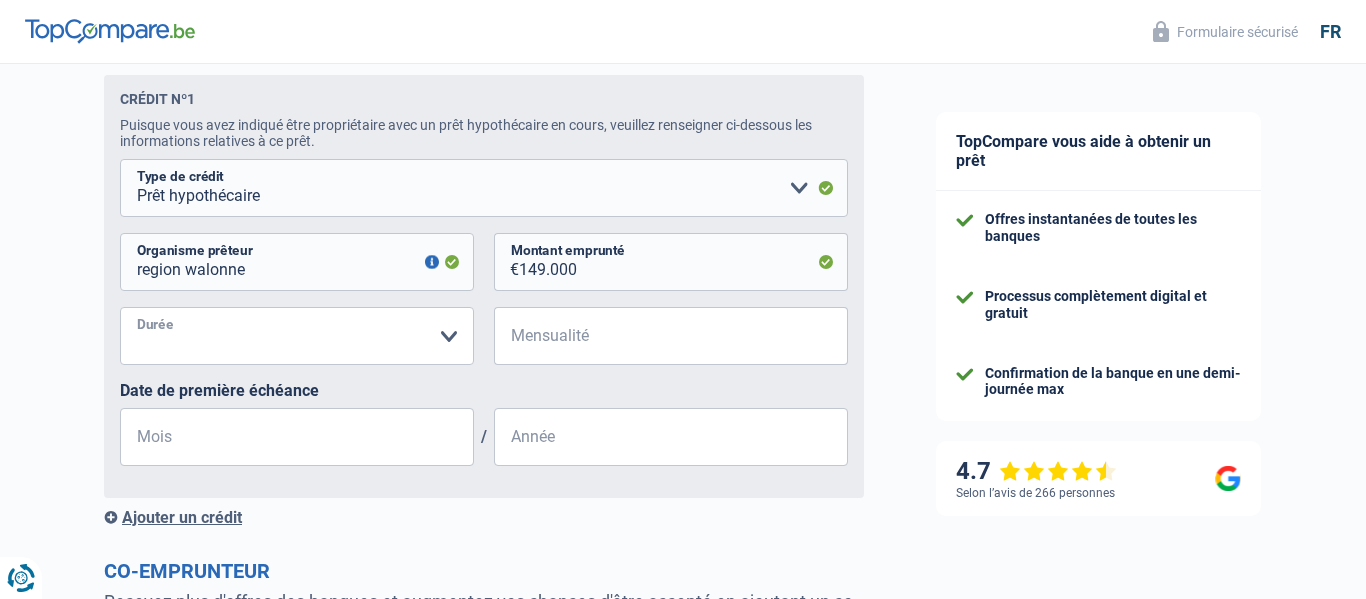 select on "360" 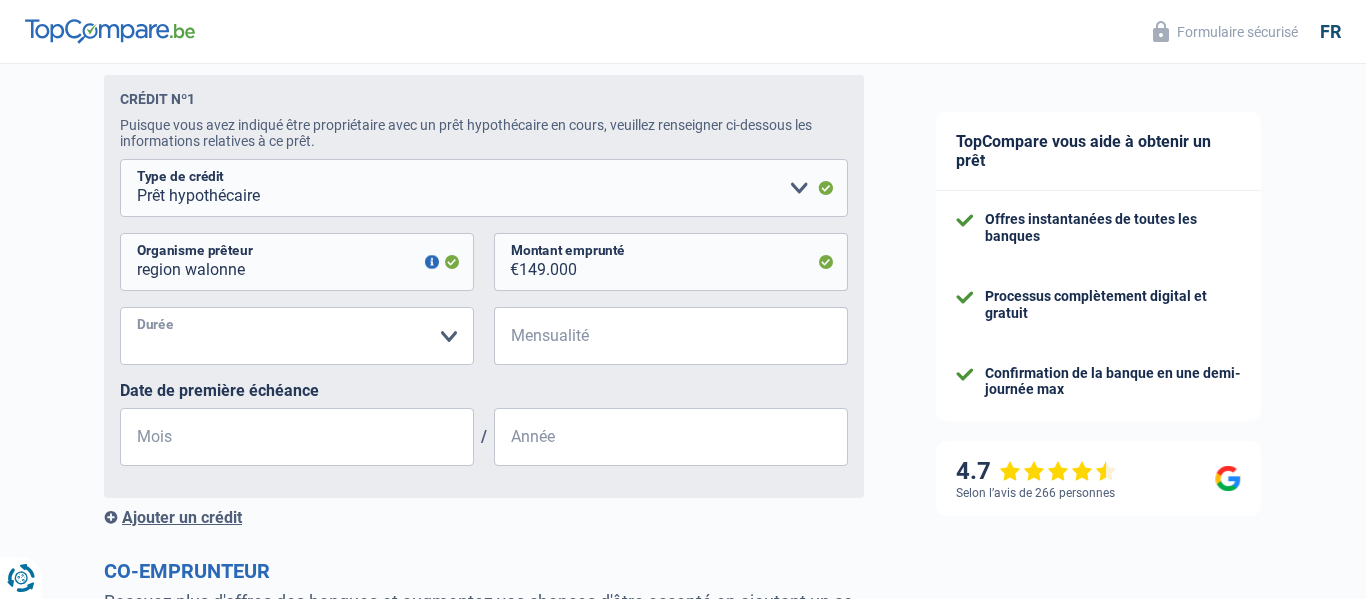 click on "120 mois 180 mois 240 mois 300 mois 360 mois 420 mois
Veuillez sélectionner une option" at bounding box center [297, 336] 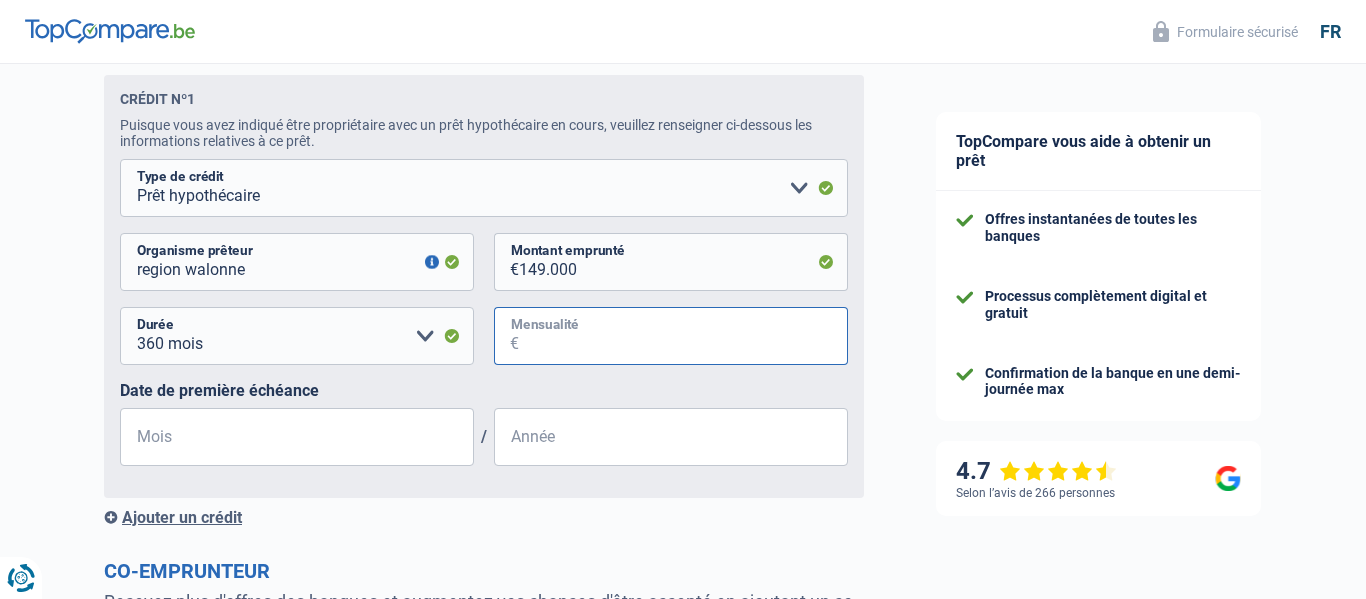 click on "Mensualité" at bounding box center [683, 336] 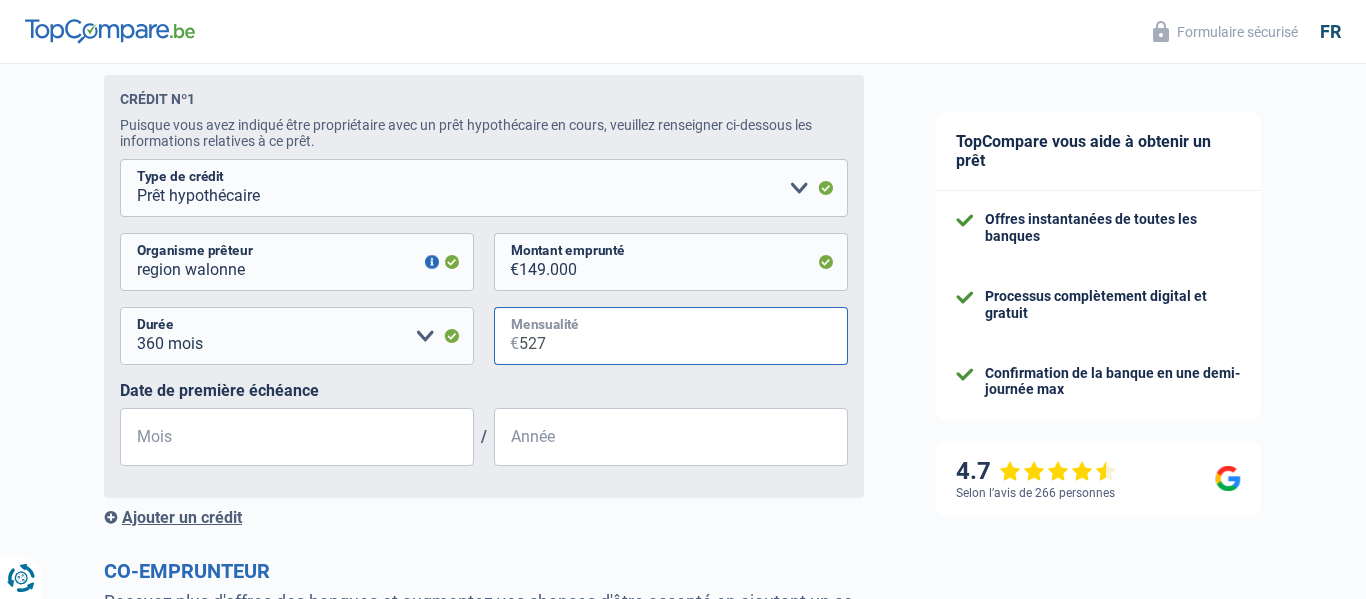 type on "527" 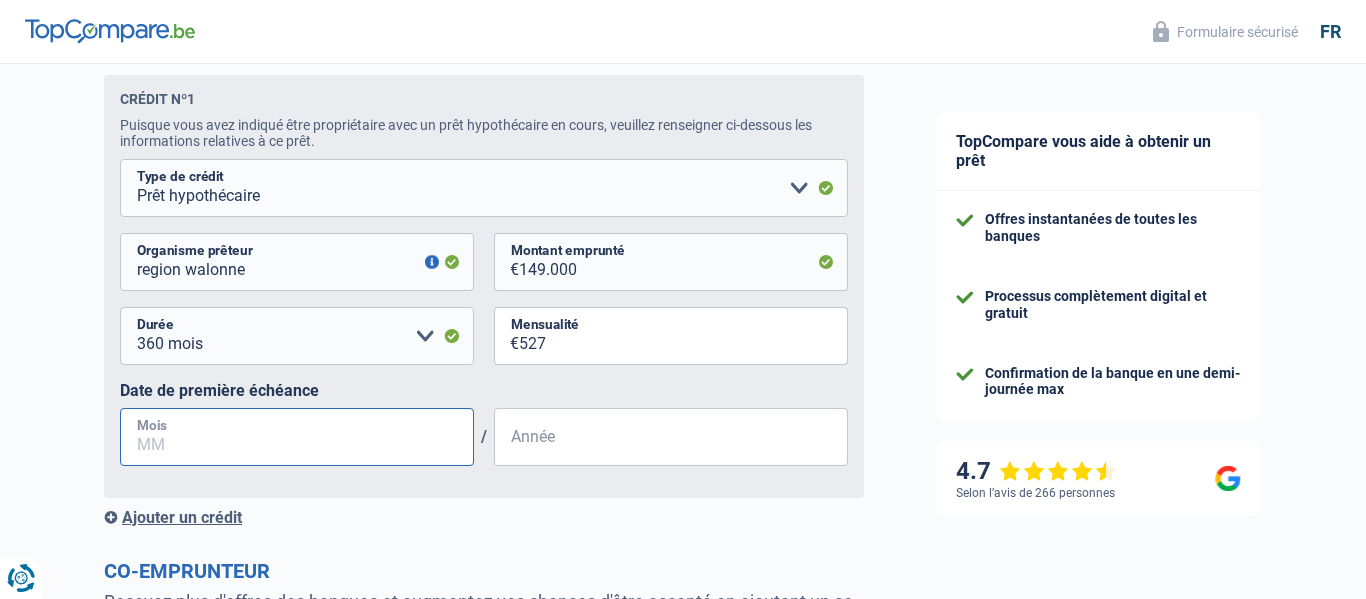 click on "Mois" at bounding box center (297, 437) 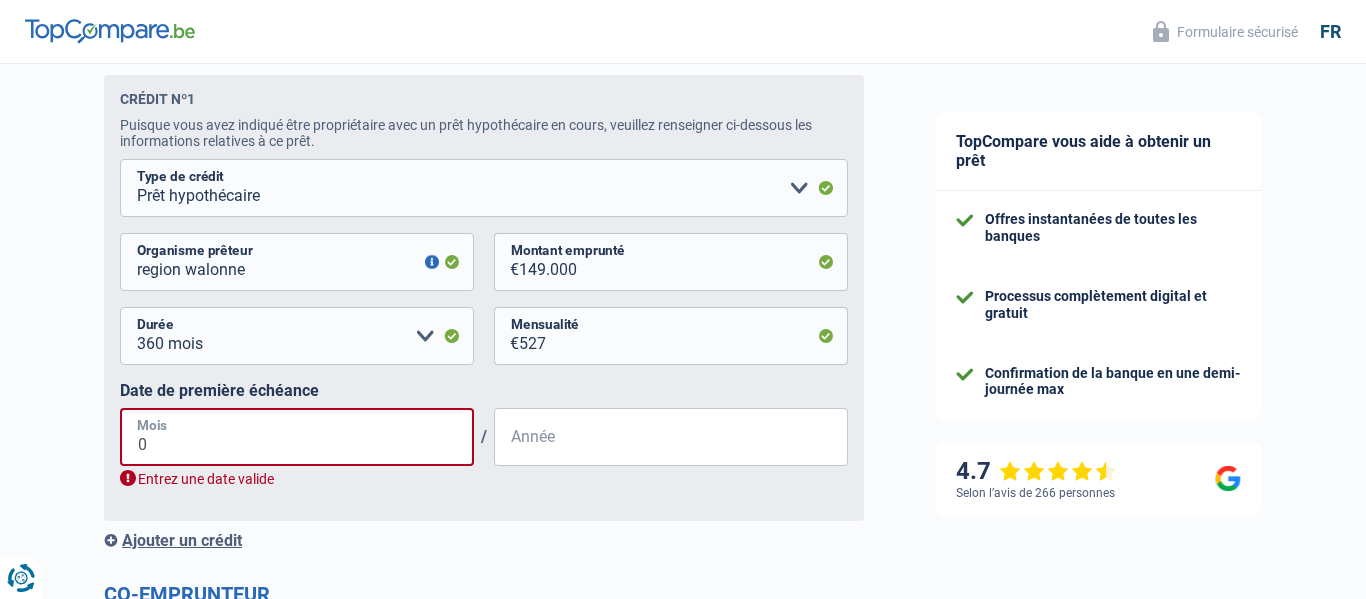type on "04" 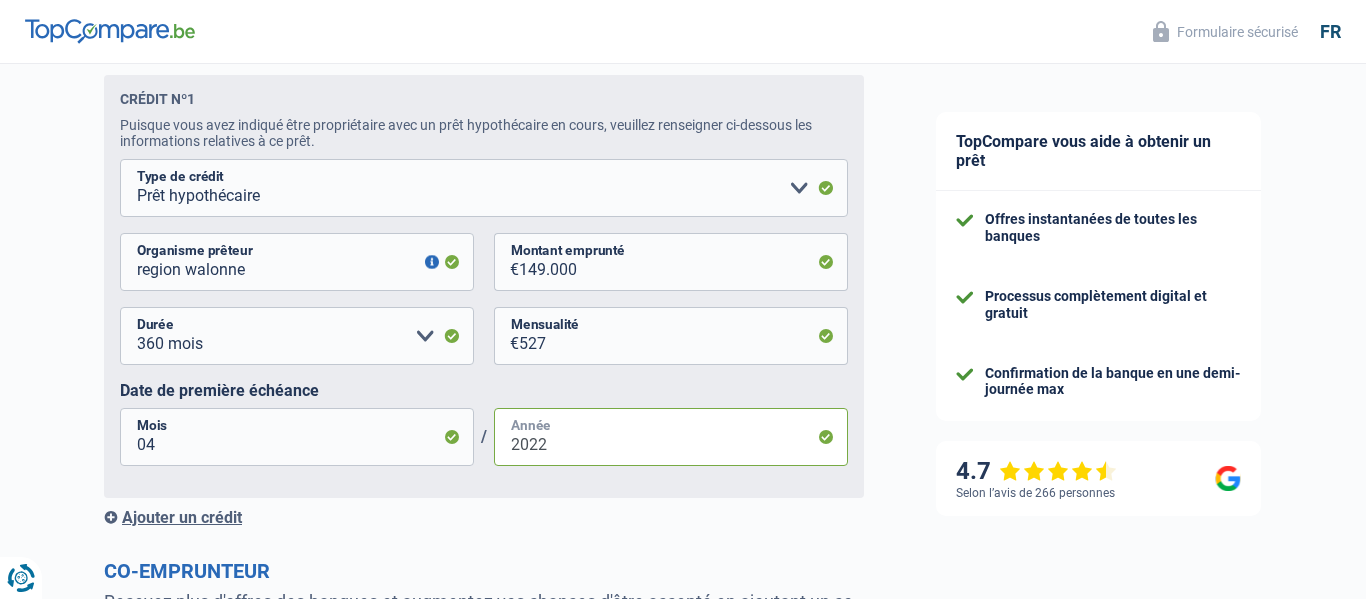 type on "2022" 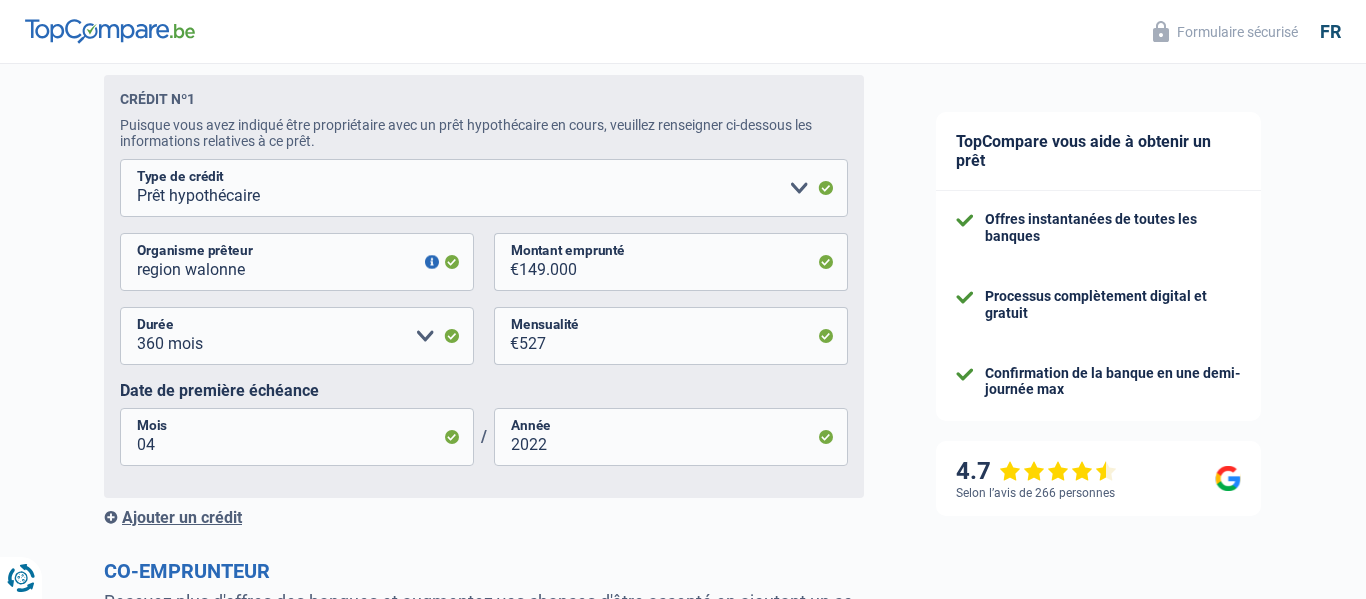 click on "Chance de réussite de votre simulation est de
80%
1
2
3
4
5
Rajoutez  +10%  en complétant l' étape 5
Situation financière
Obtenez tous les prêts pour lesquels vous êtes éligible en communiquant vos informations financières
Vos revenus
Revenus
Revenu nº1
Allocation d'handicap Allocations chômage Allocations familiales Chèques repas Complément d'entreprise Indemnité mutuelle Indépendant complémentaire Mensuel net Pension Pension alimentaire Pension d'invalidité Revenu d'intégration sociale Revenus locatifs Autres revenus
Type de revenus
273" at bounding box center [450, -62] 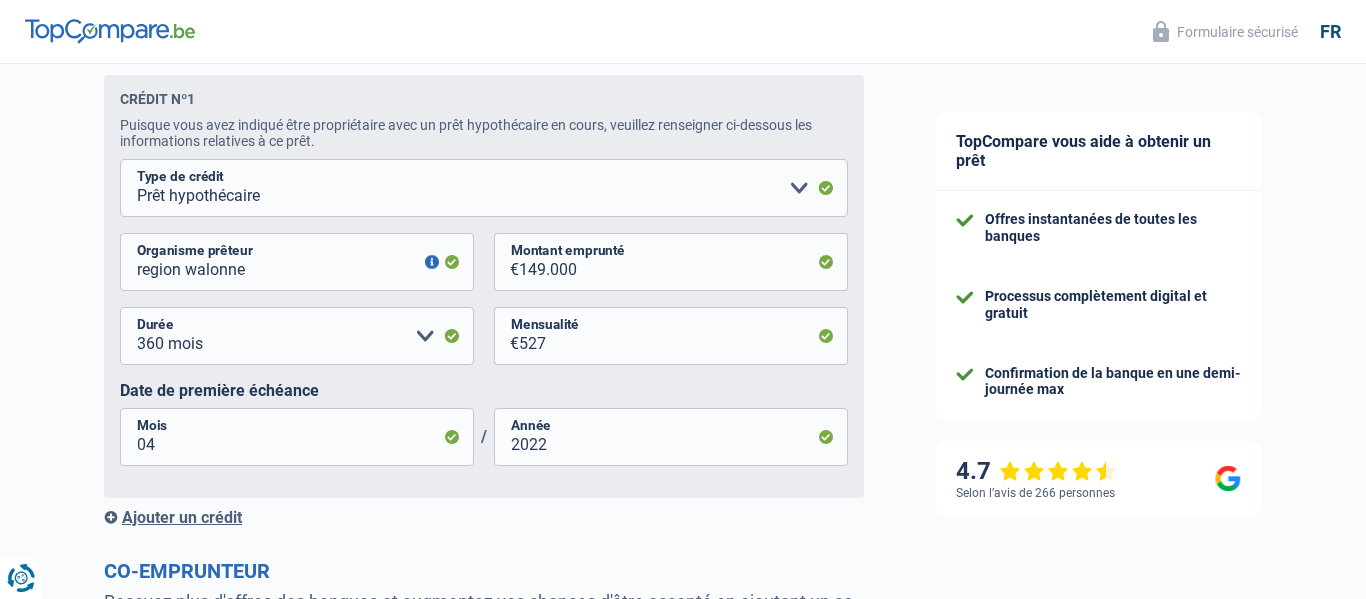 click on "Ajouter un crédit" at bounding box center (484, 517) 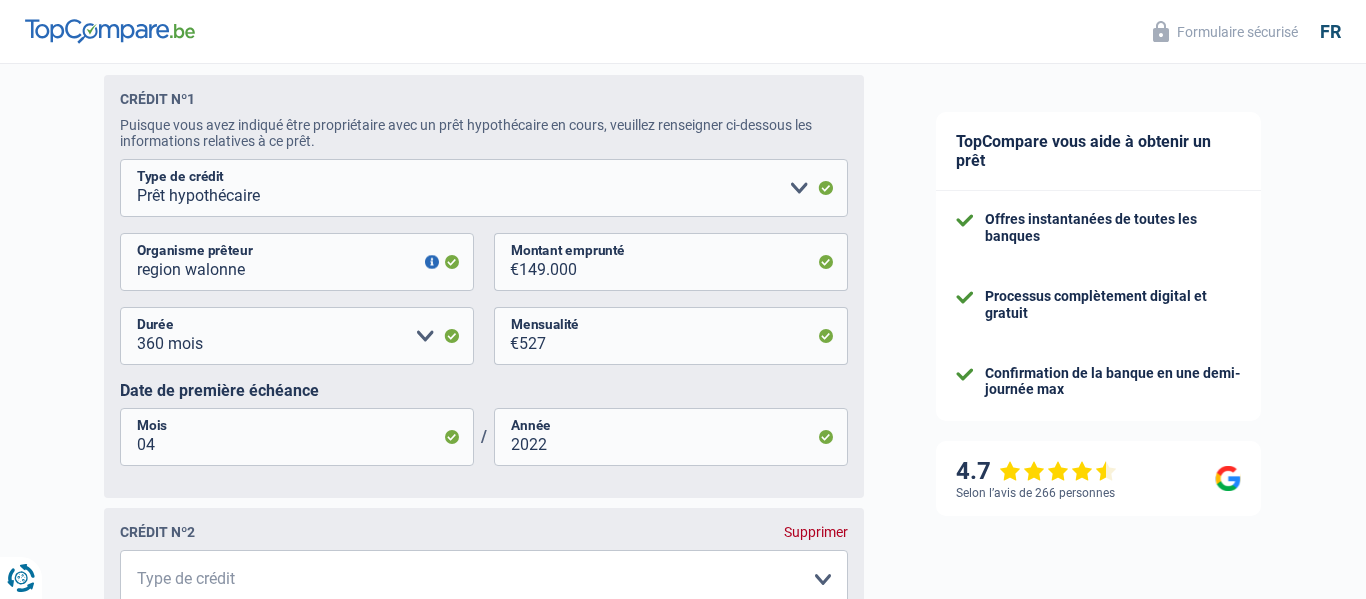 click on "Chance de réussite de votre simulation est de
80%
1
2
3
4
5
Rajoutez  +10%  en complétant l' étape 5
Situation financière
Obtenez tous les prêts pour lesquels vous êtes éligible en communiquant vos informations financières
Vos revenus
Revenus
Revenu nº1
Allocation d'handicap Allocations chômage Allocations familiales Chèques repas Complément d'entreprise Indemnité mutuelle Indépendant complémentaire Mensuel net Pension Pension alimentaire Pension d'invalidité Revenu d'intégration sociale Revenus locatifs Autres revenus
Type de revenus
273" at bounding box center [450, 134] 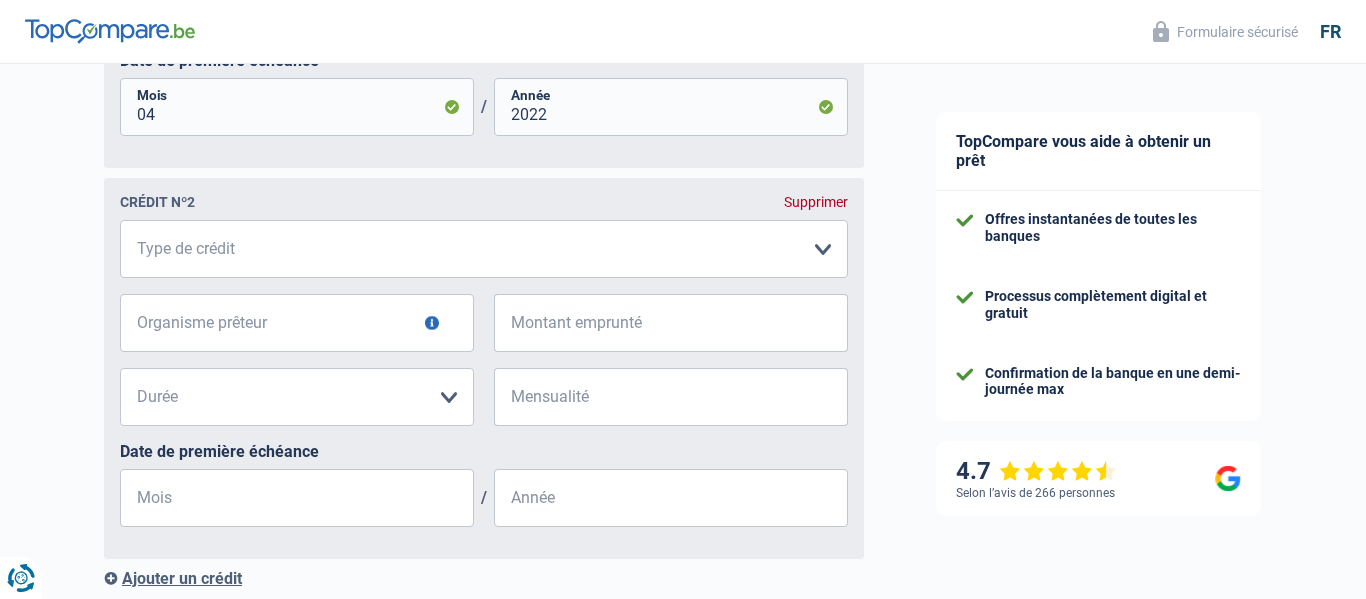 scroll, scrollTop: 1452, scrollLeft: 0, axis: vertical 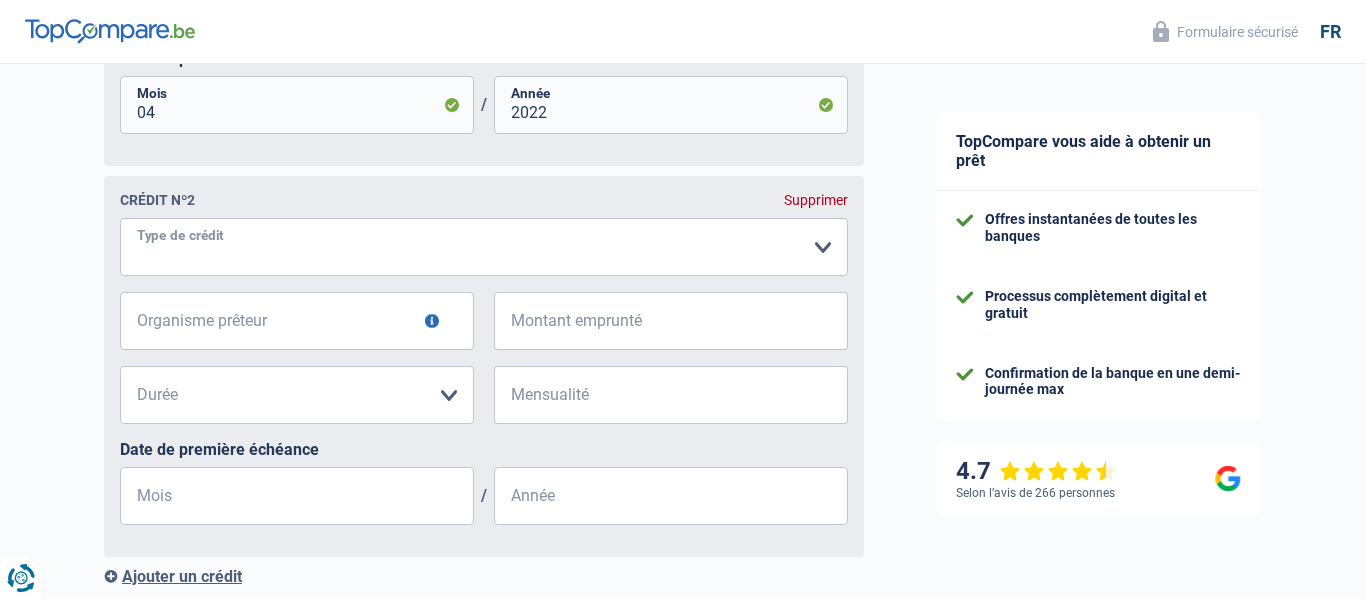 click on "Carte ou ouverture de crédit Prêt hypothécaire Vente à tempérament Prêt à tempérament Prêt rénovation Prêt voiture Regroupement d'un ou plusieurs crédits
Veuillez sélectionner une option" at bounding box center [484, 247] 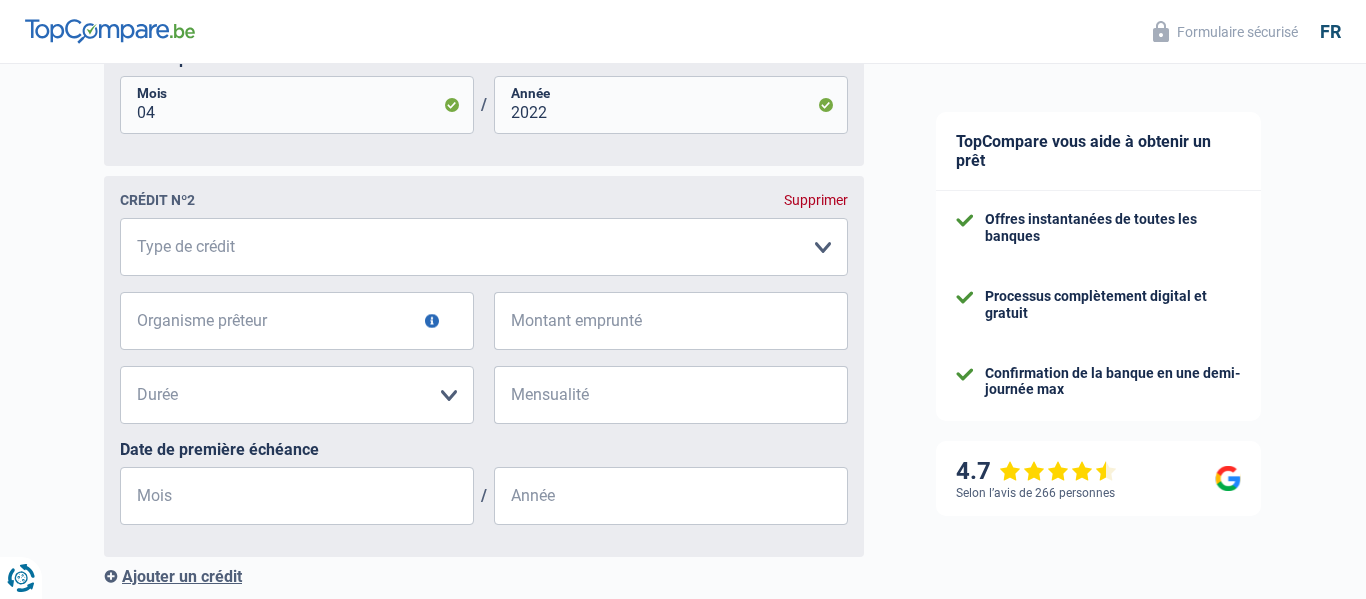 click on "Chance de réussite de votre simulation est de
80%
1
2
3
4
5
Rajoutez  +10%  en complétant l' étape 5
Situation financière
Obtenez tous les prêts pour lesquels vous êtes éligible en communiquant vos informations financières
Vos revenus
Revenus
Revenu nº1
Allocation d'handicap Allocations chômage Allocations familiales Chèques repas Complément d'entreprise Indemnité mutuelle Indépendant complémentaire Mensuel net Pension Pension alimentaire Pension d'invalidité Revenu d'intégration sociale Revenus locatifs Autres revenus
Type de revenus
273" at bounding box center (450, -198) 